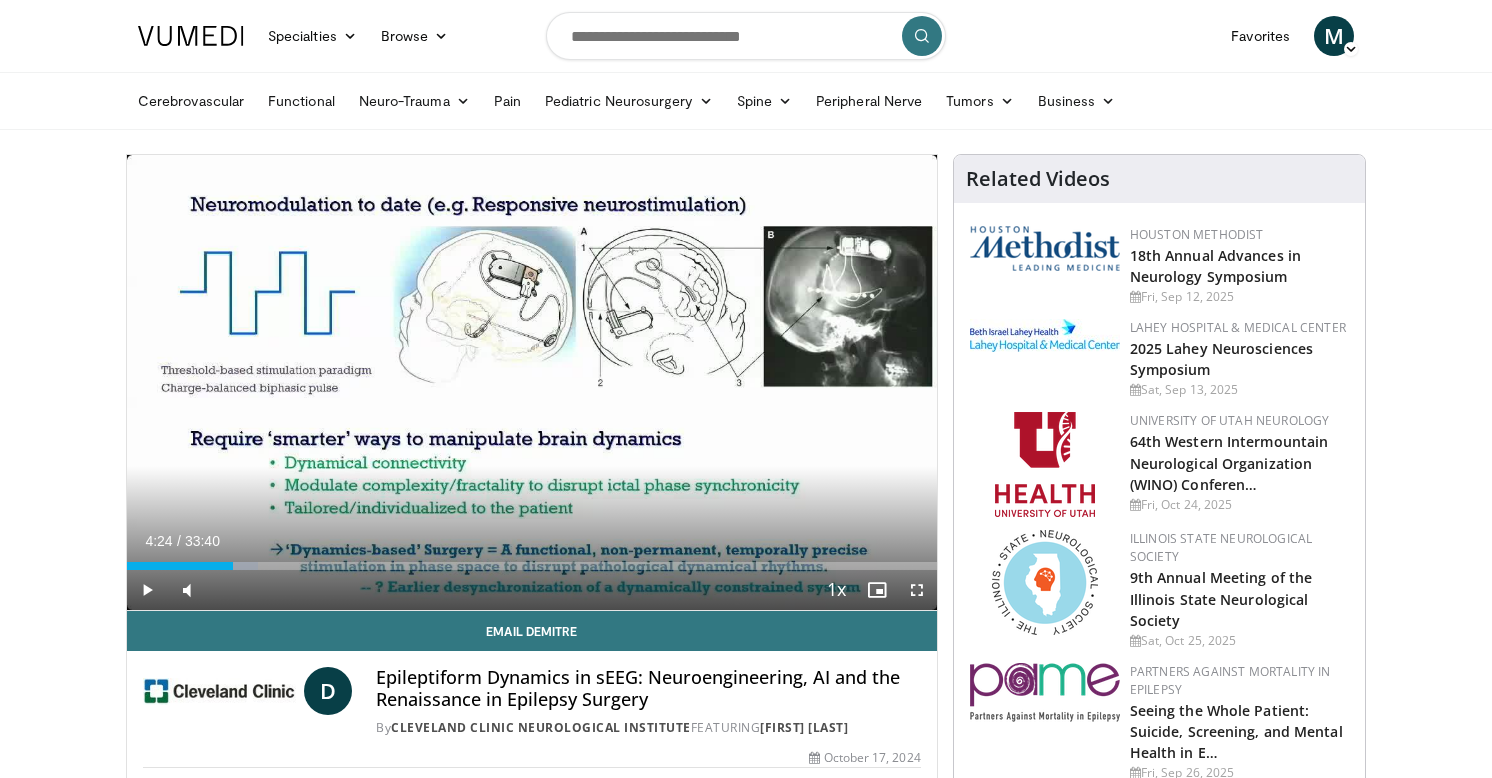 scroll, scrollTop: 0, scrollLeft: 0, axis: both 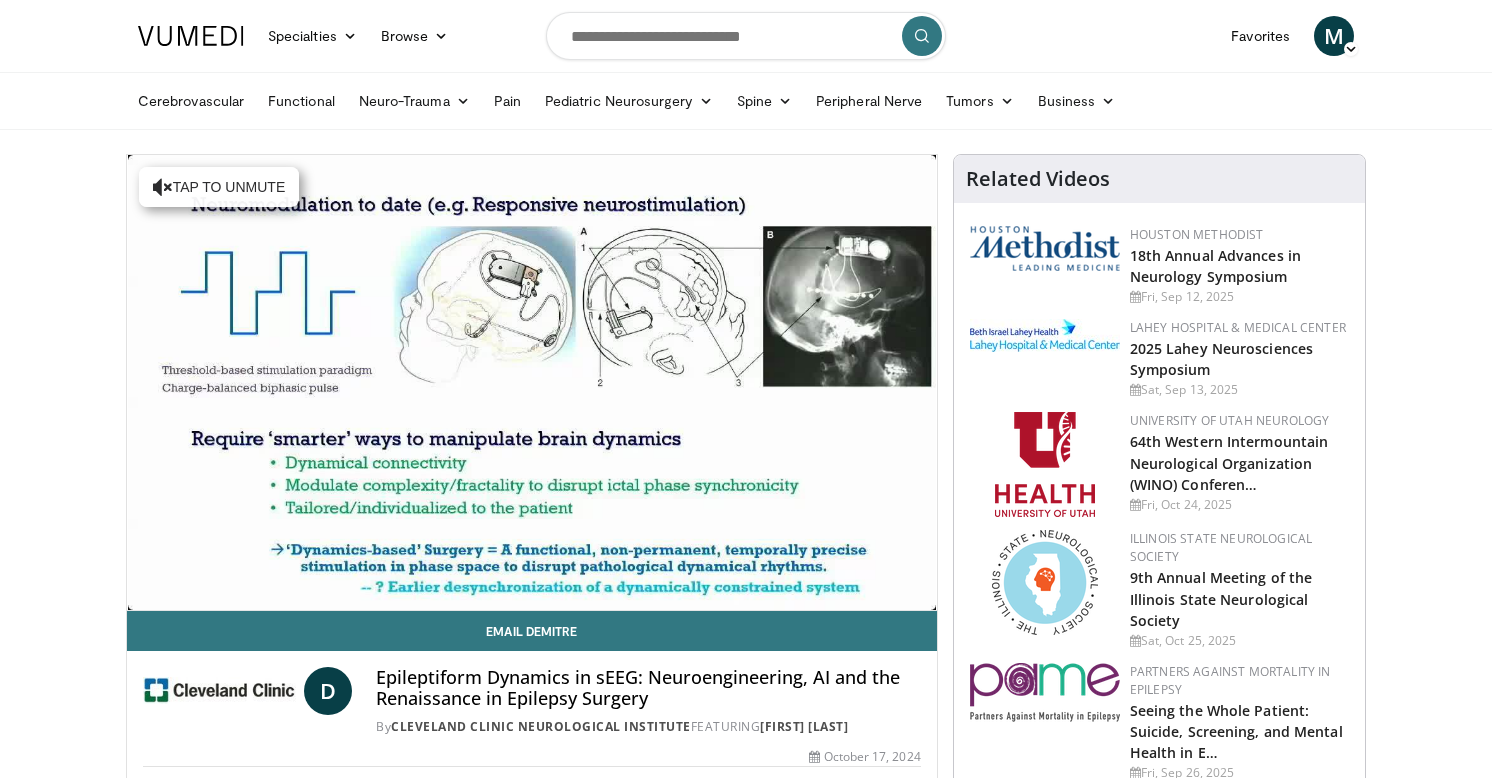 click on "Tap to unmute" at bounding box center [219, 187] 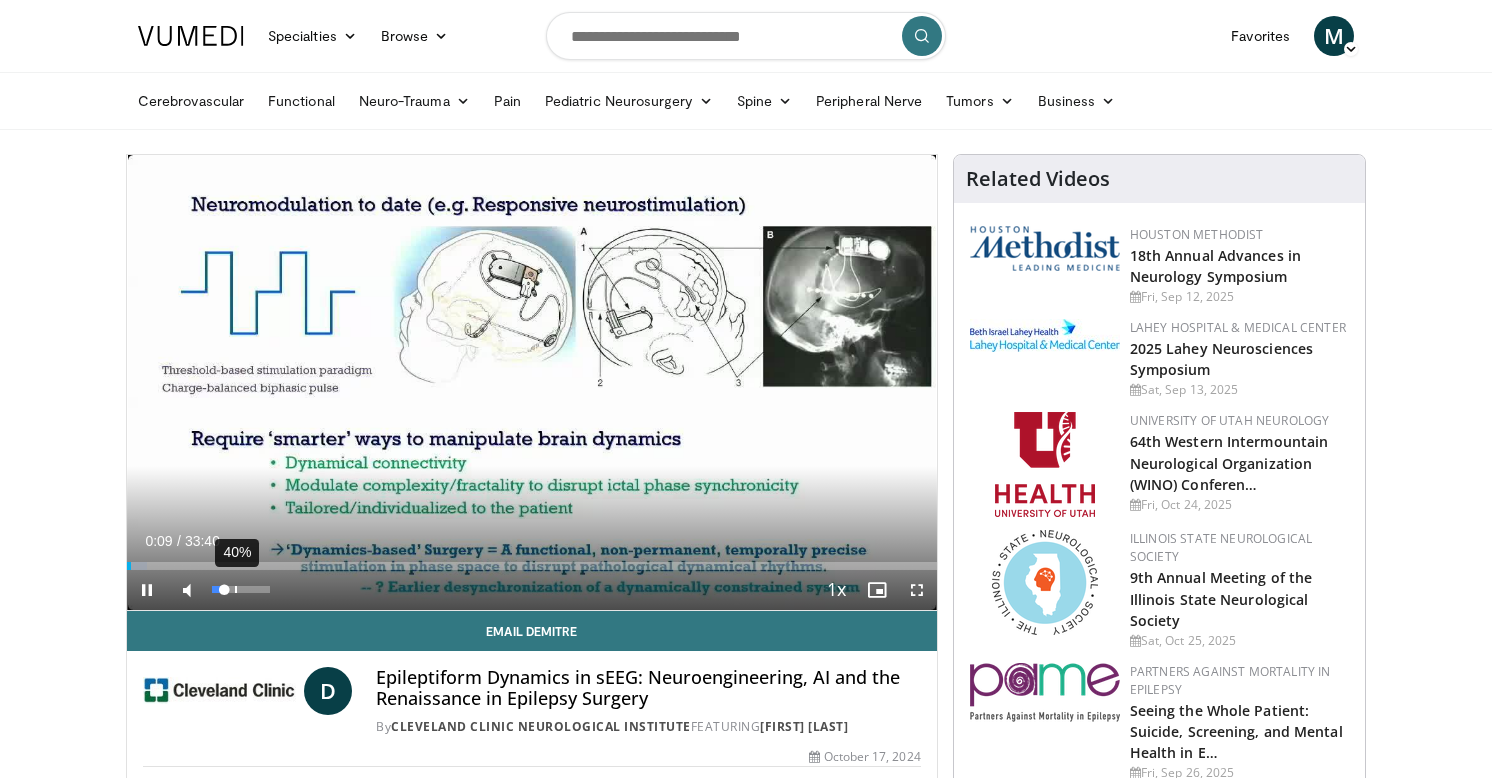 click on "40%" at bounding box center (236, 589) 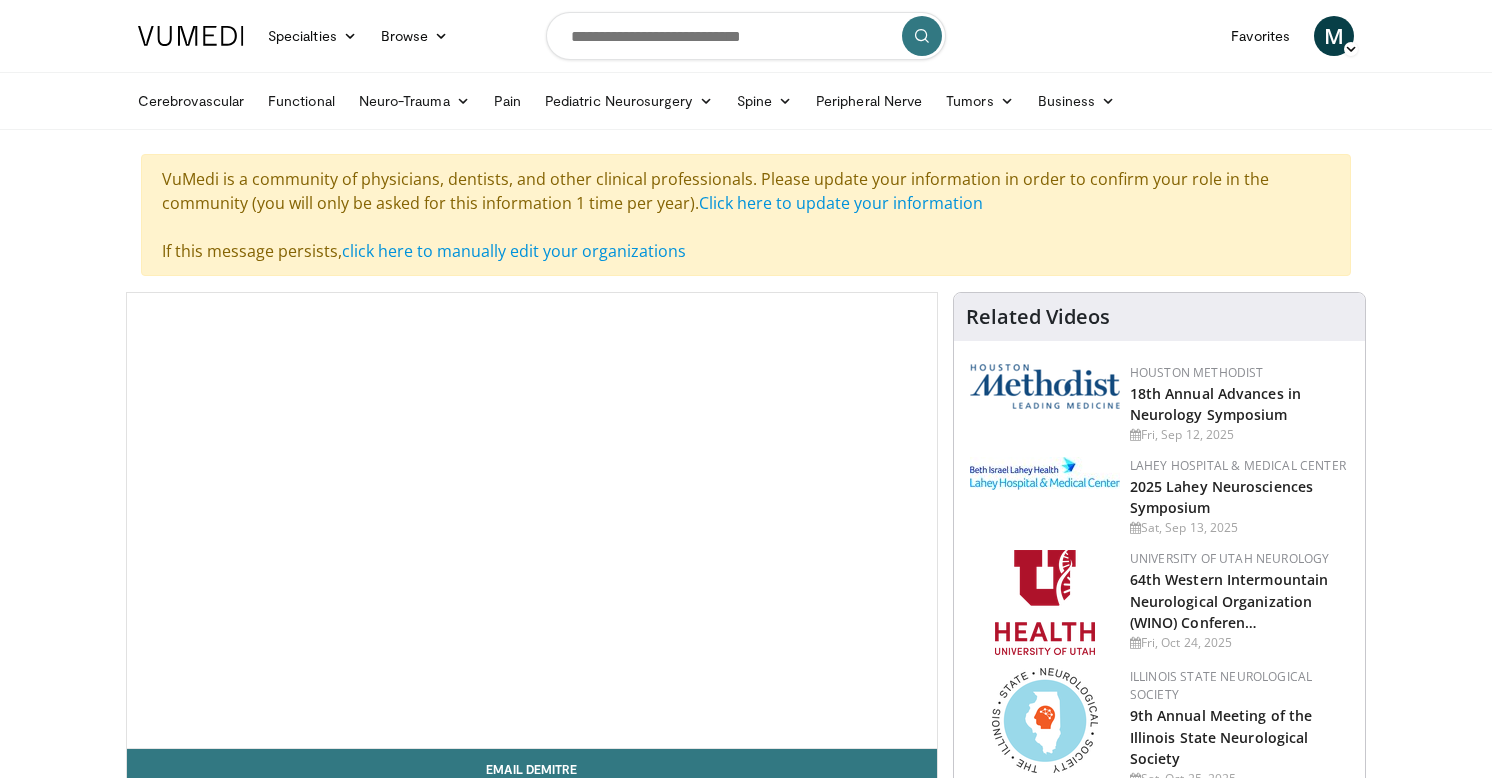 scroll, scrollTop: 0, scrollLeft: 0, axis: both 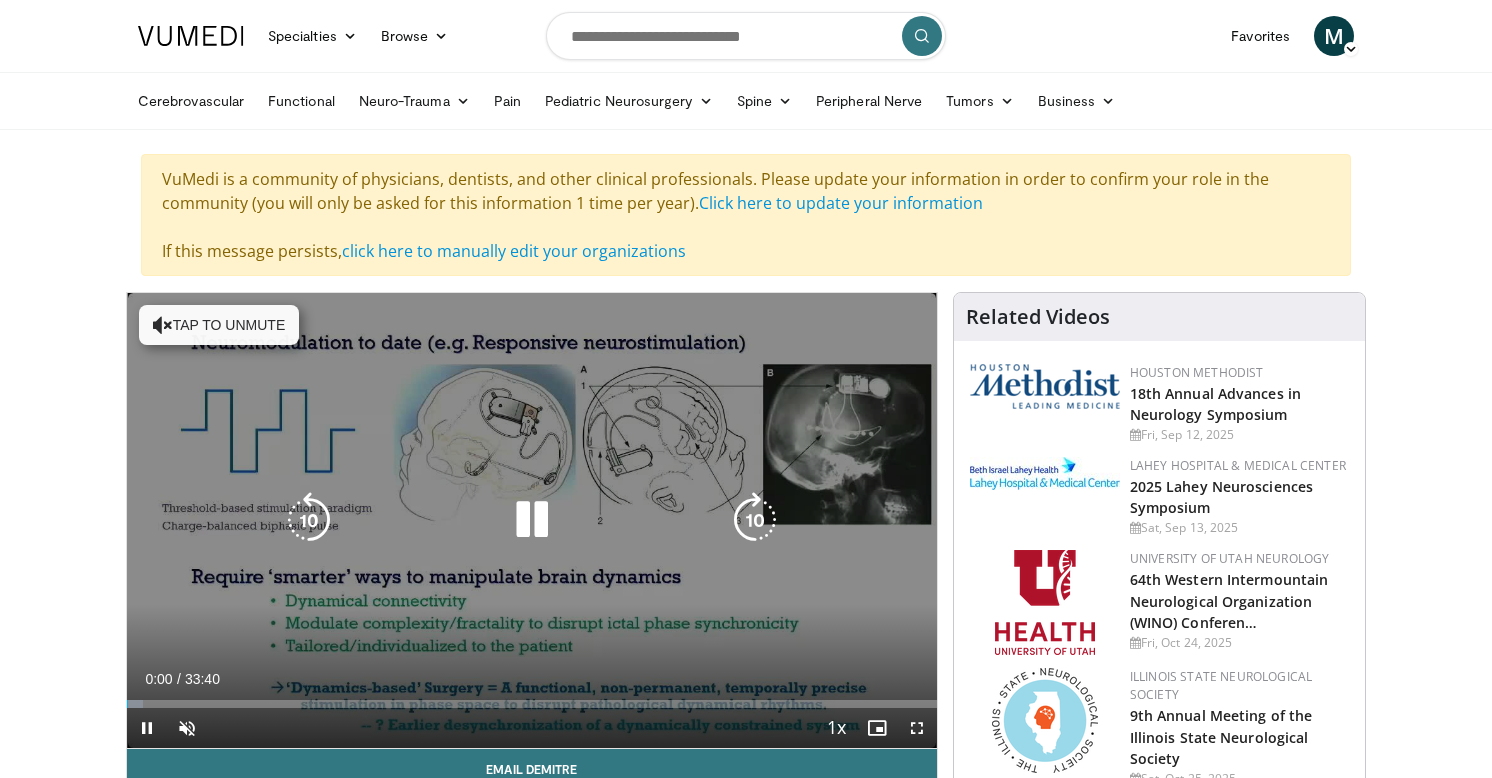 click at bounding box center [532, 520] 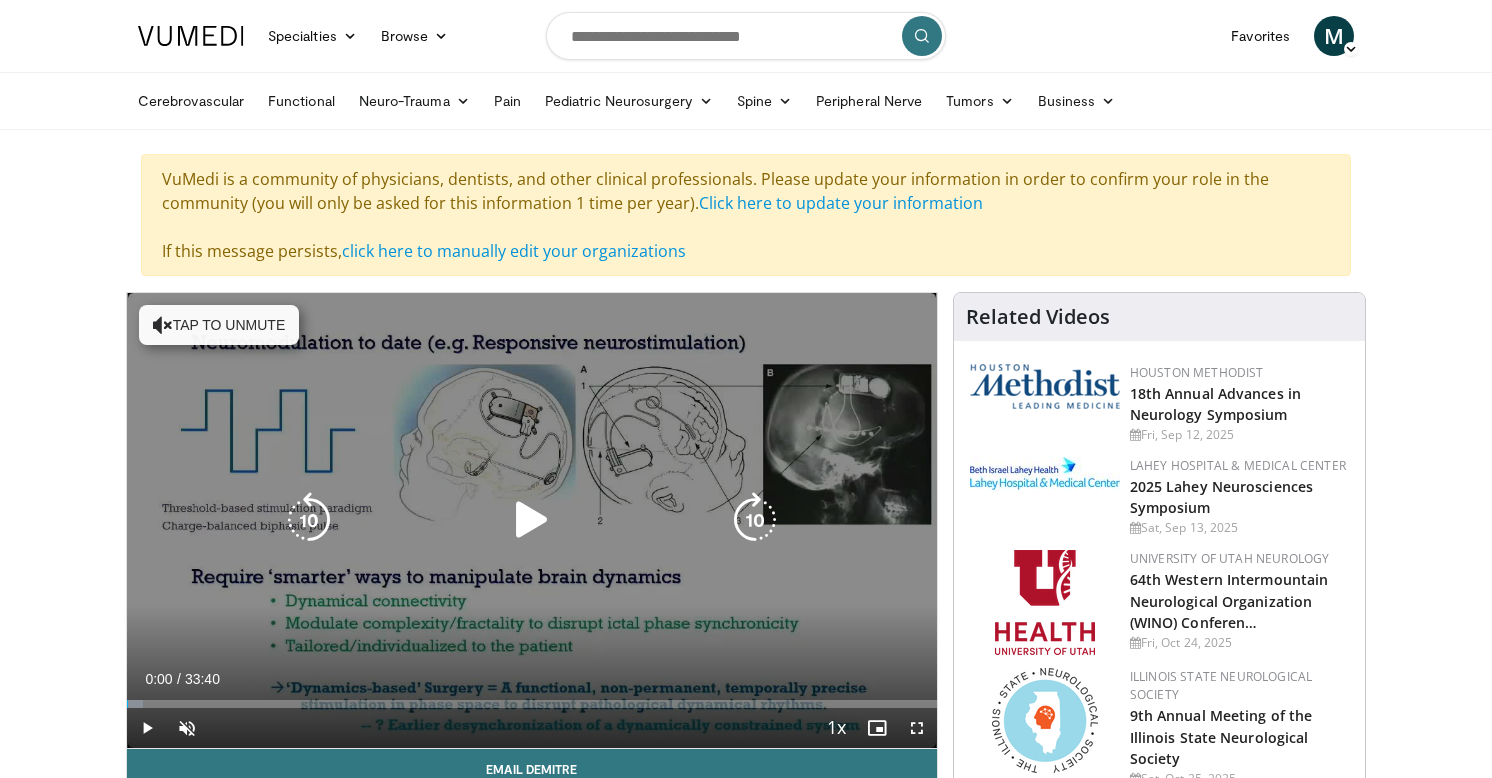 click at bounding box center [532, 520] 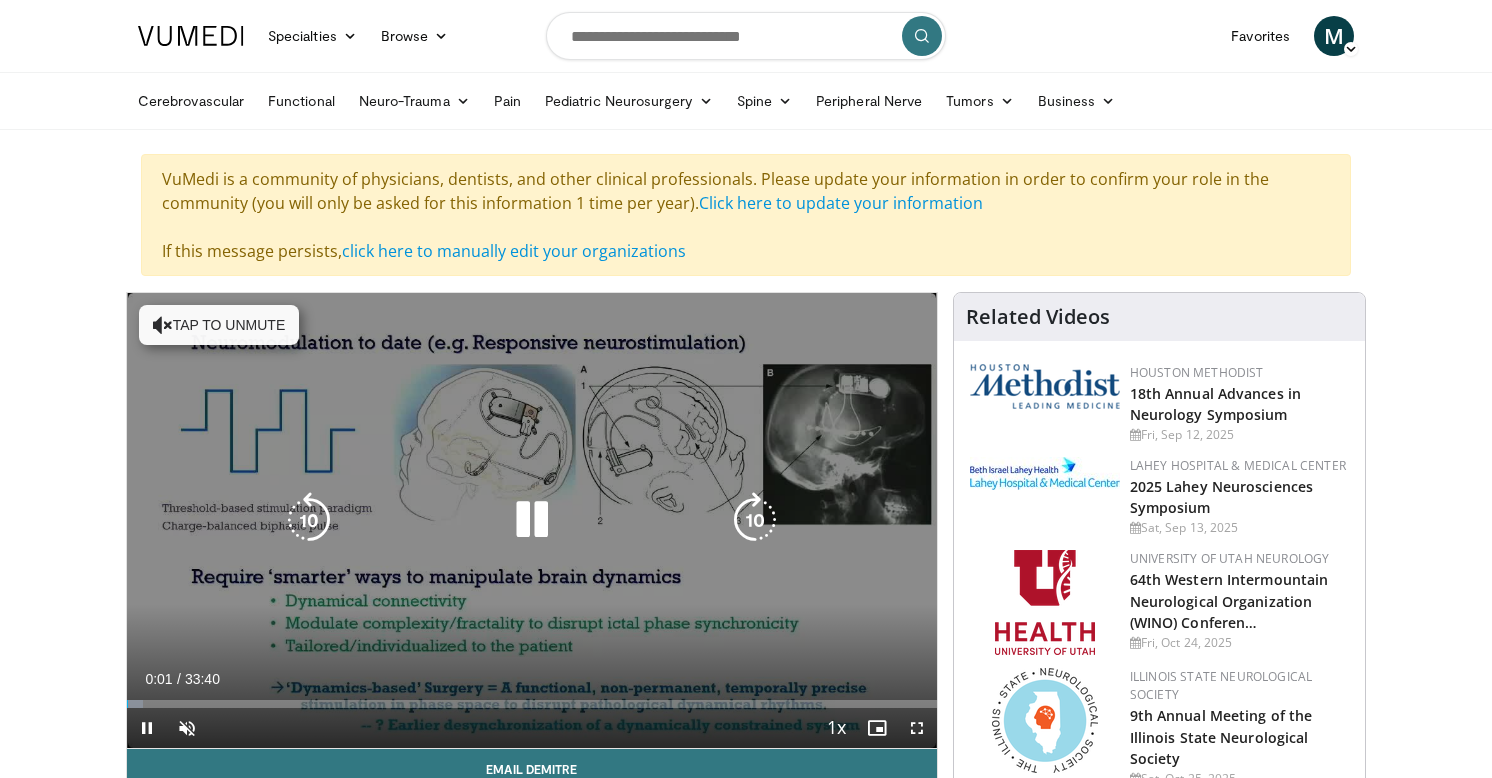 click on "Tap to unmute" at bounding box center [219, 325] 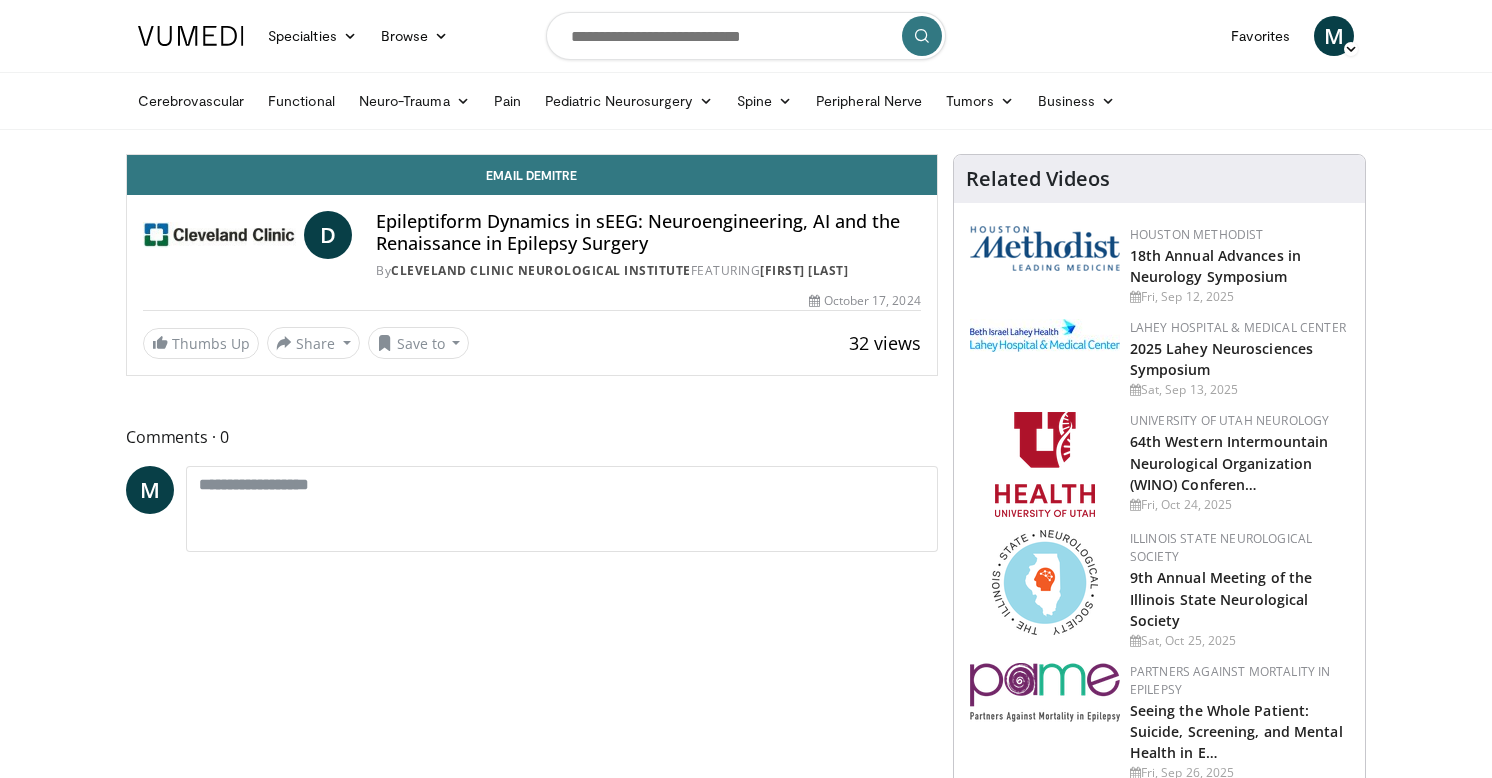 scroll, scrollTop: 0, scrollLeft: 0, axis: both 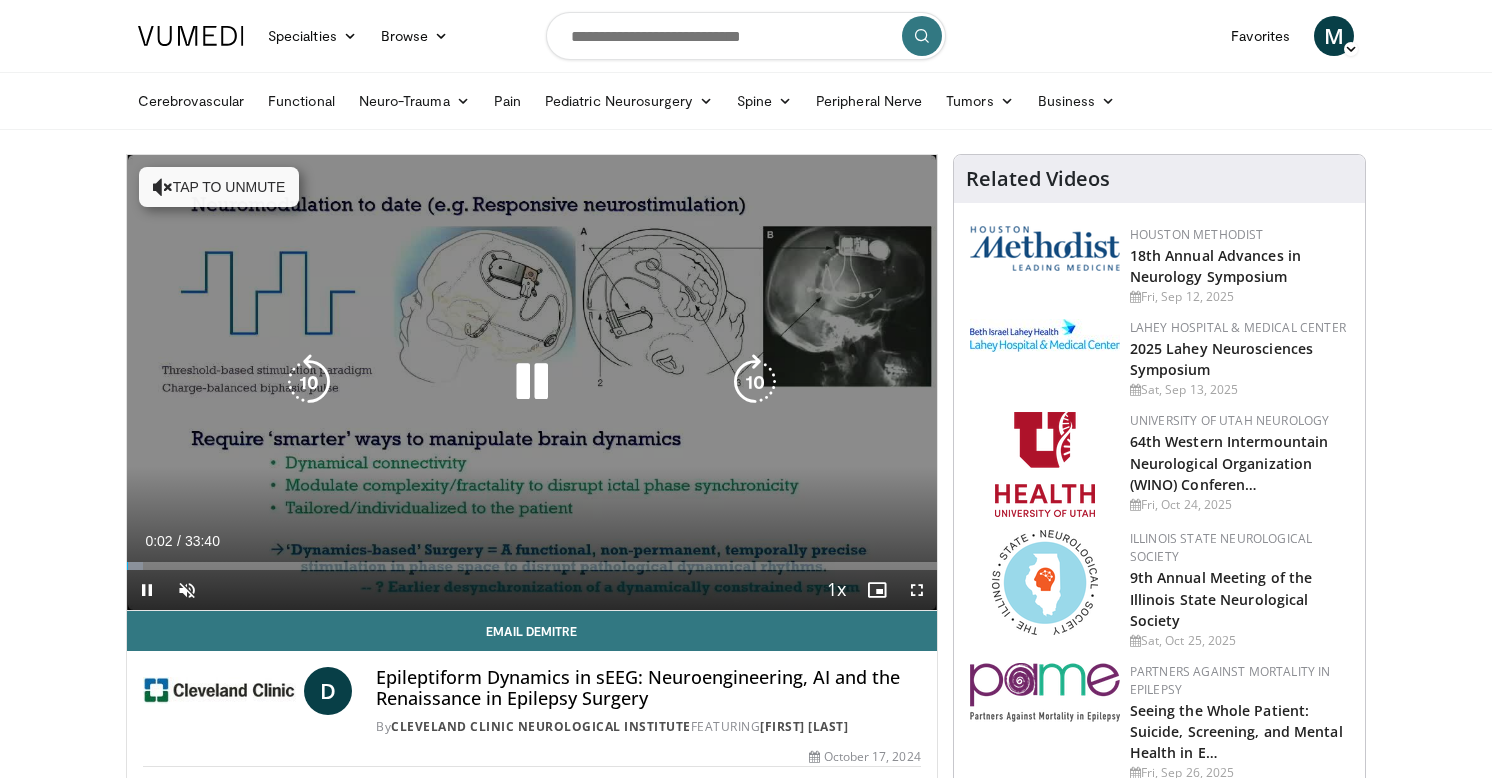 click on "Tap to unmute" at bounding box center (219, 187) 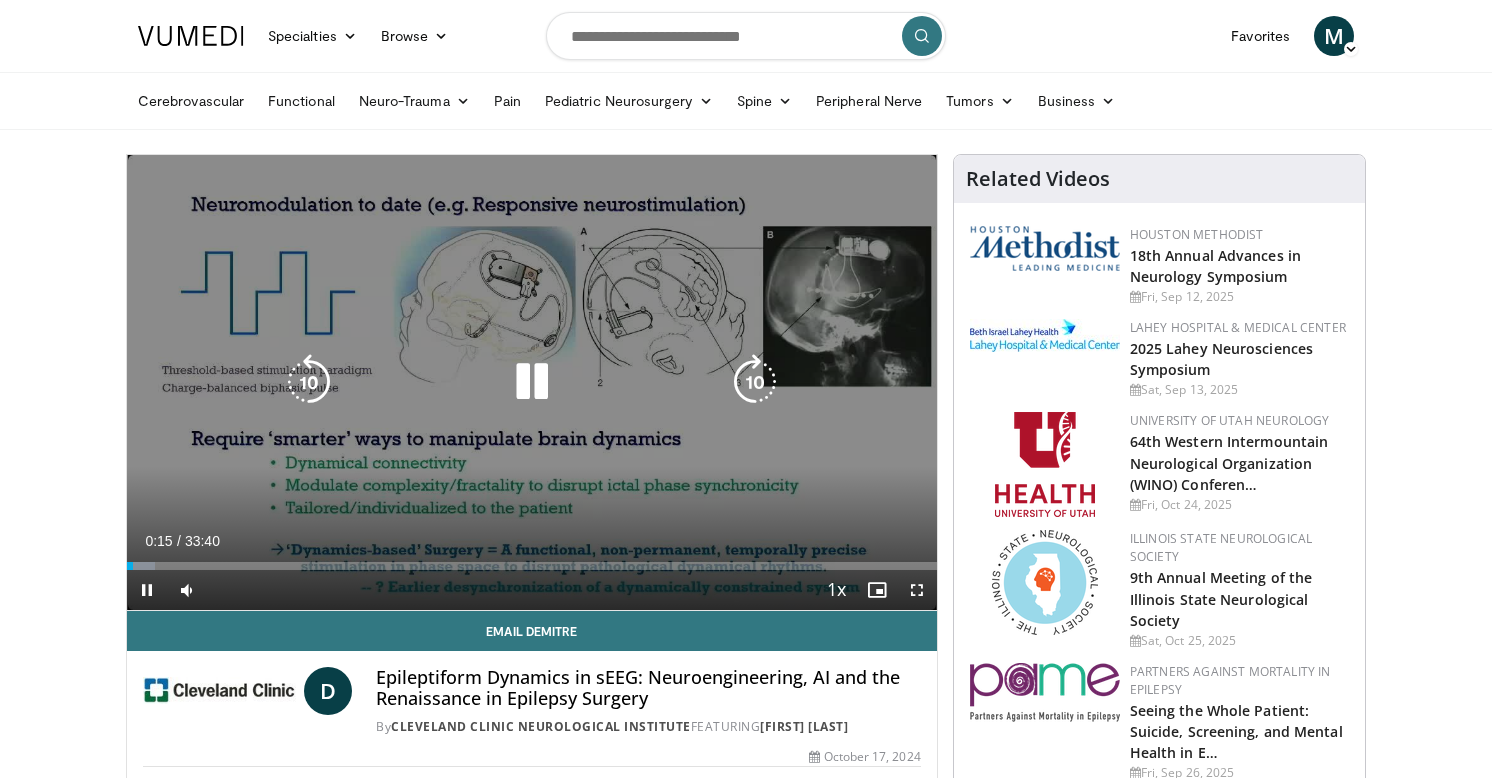 click at bounding box center (532, 382) 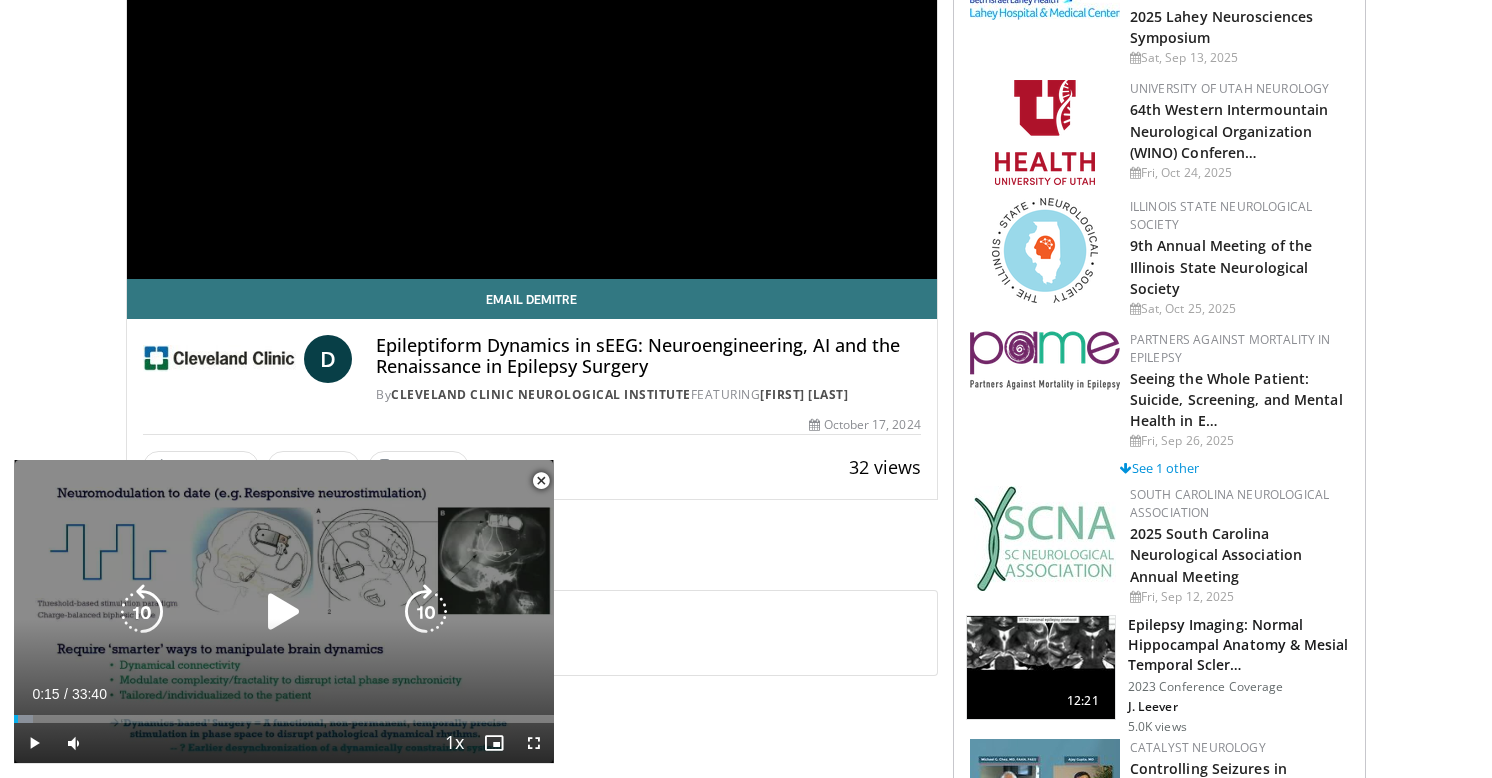 scroll, scrollTop: 349, scrollLeft: 0, axis: vertical 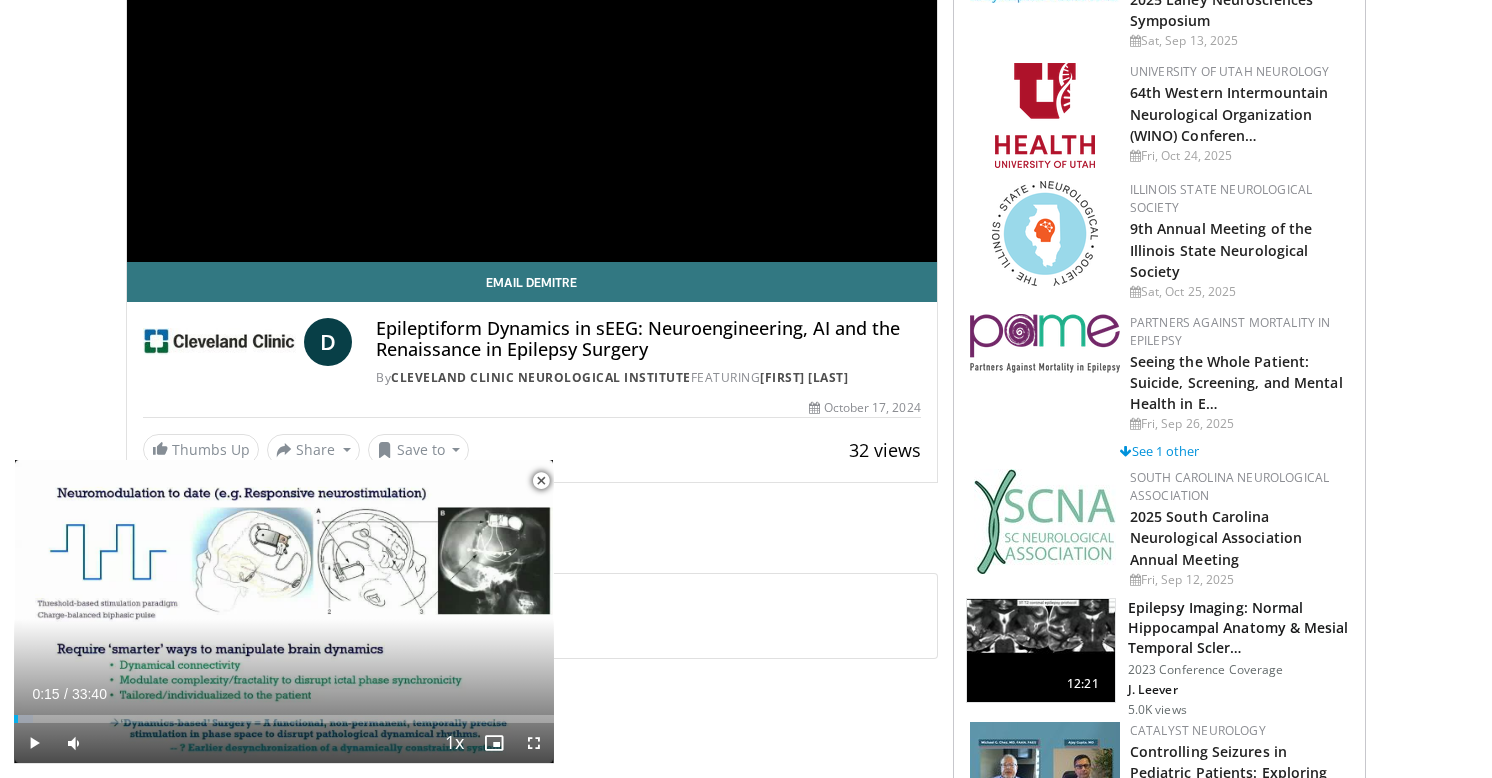 click at bounding box center (541, 481) 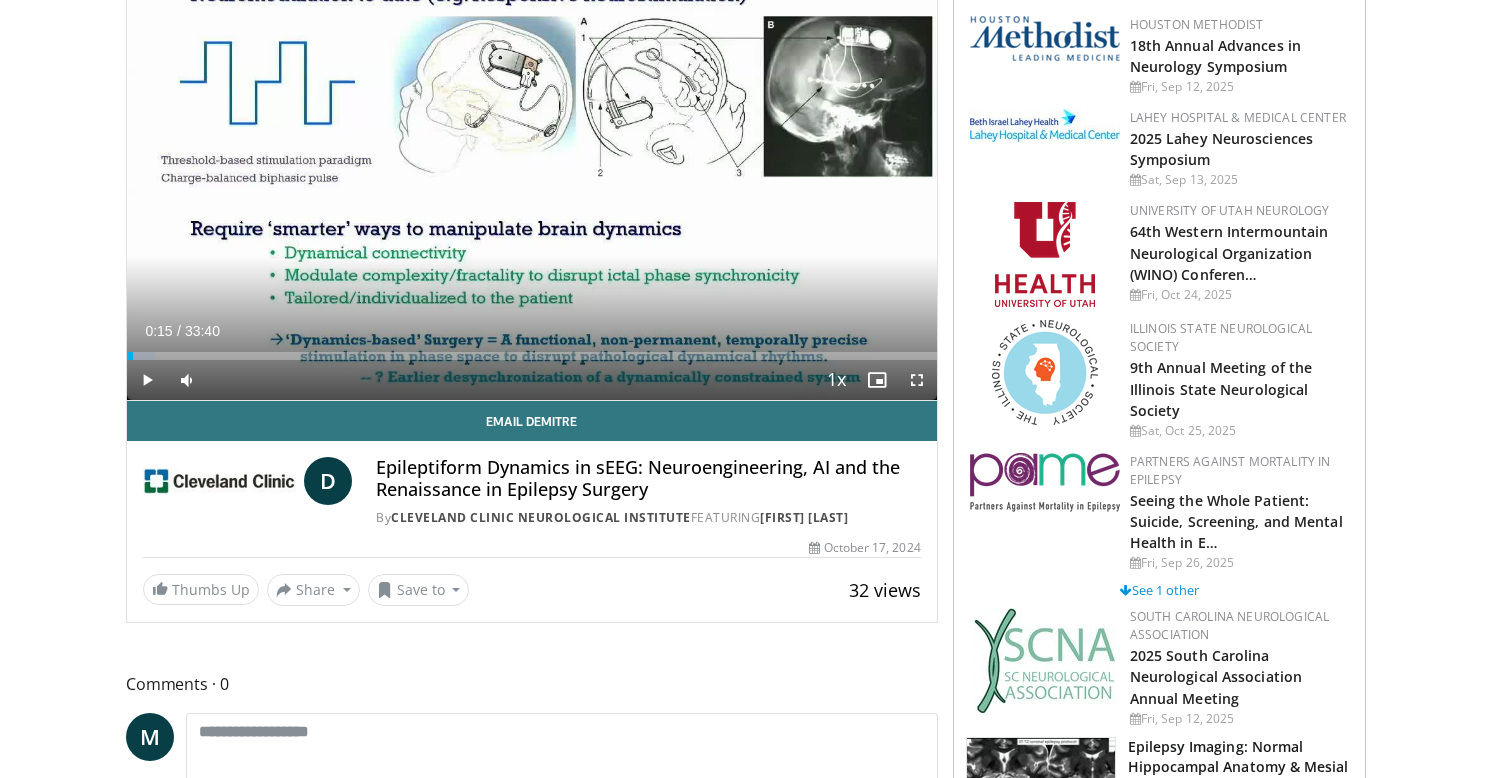 scroll, scrollTop: 0, scrollLeft: 0, axis: both 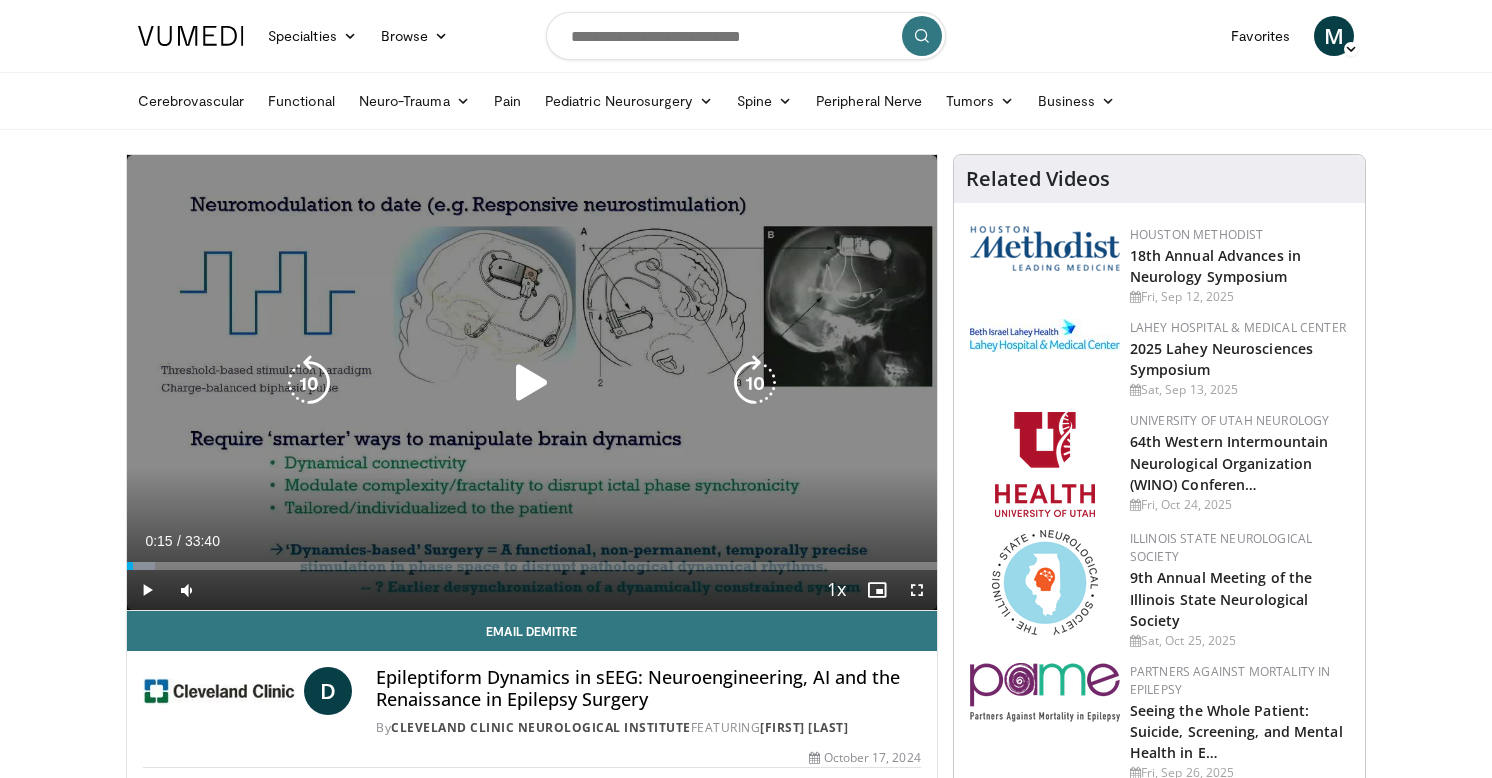 click at bounding box center [532, 383] 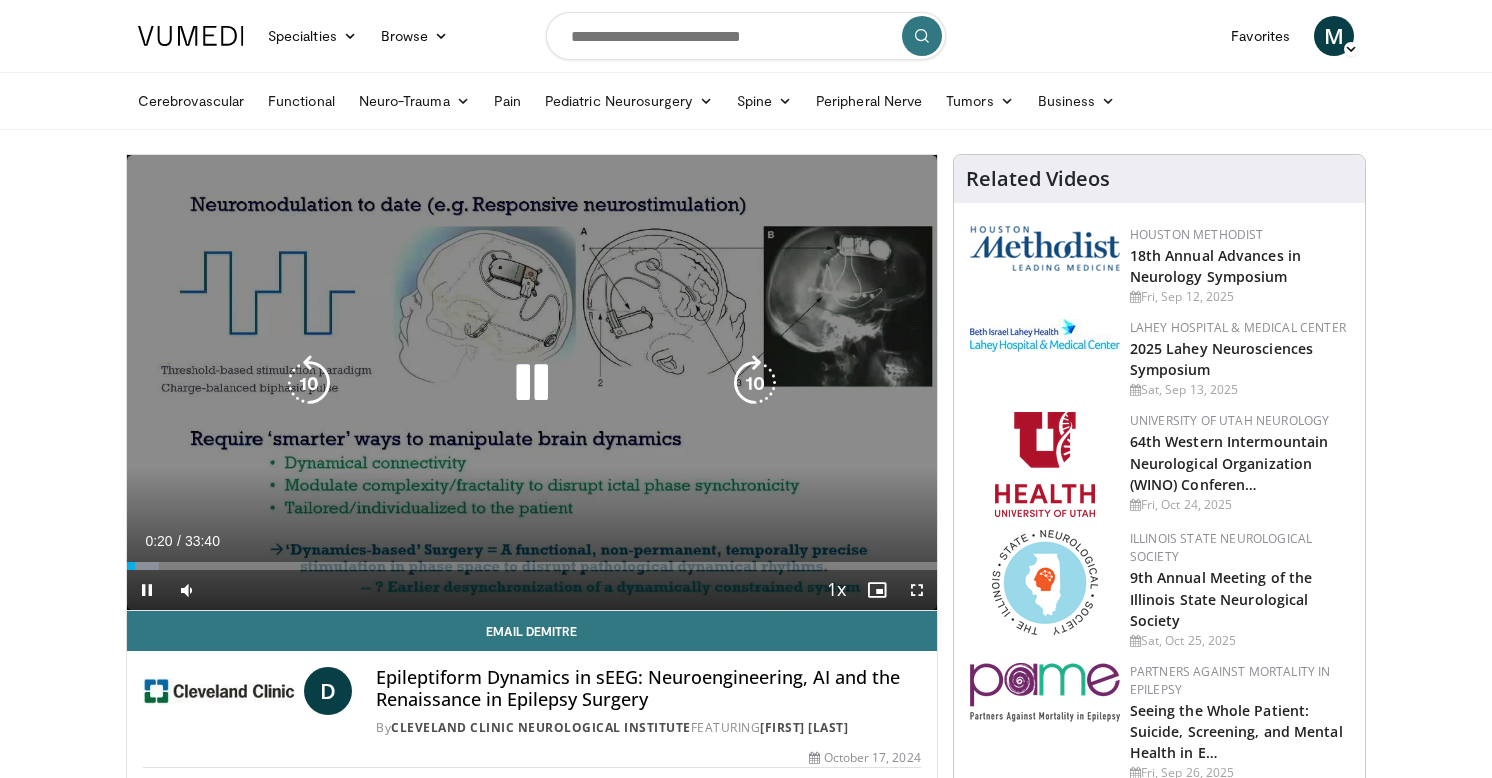 click at bounding box center [532, 383] 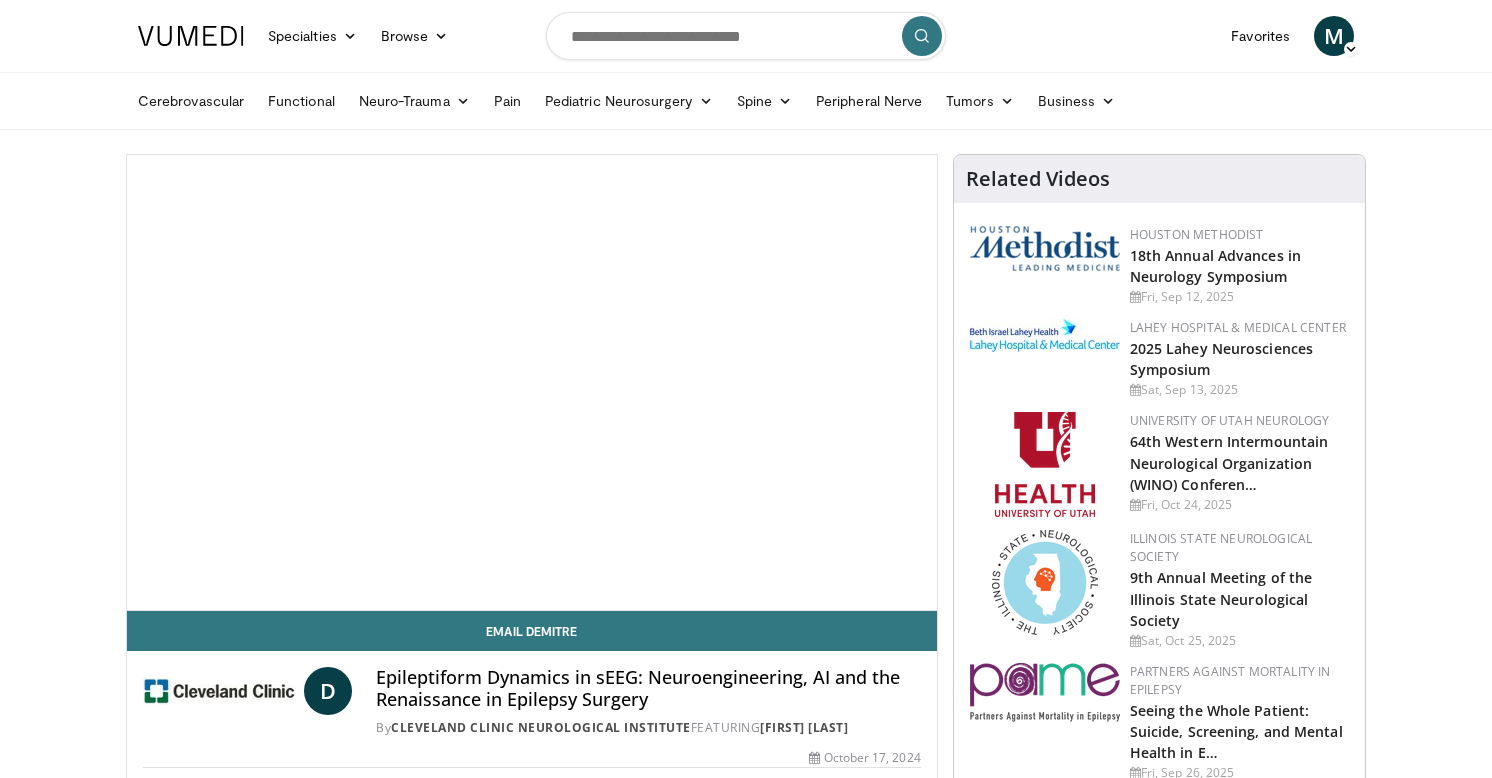 scroll, scrollTop: 0, scrollLeft: 0, axis: both 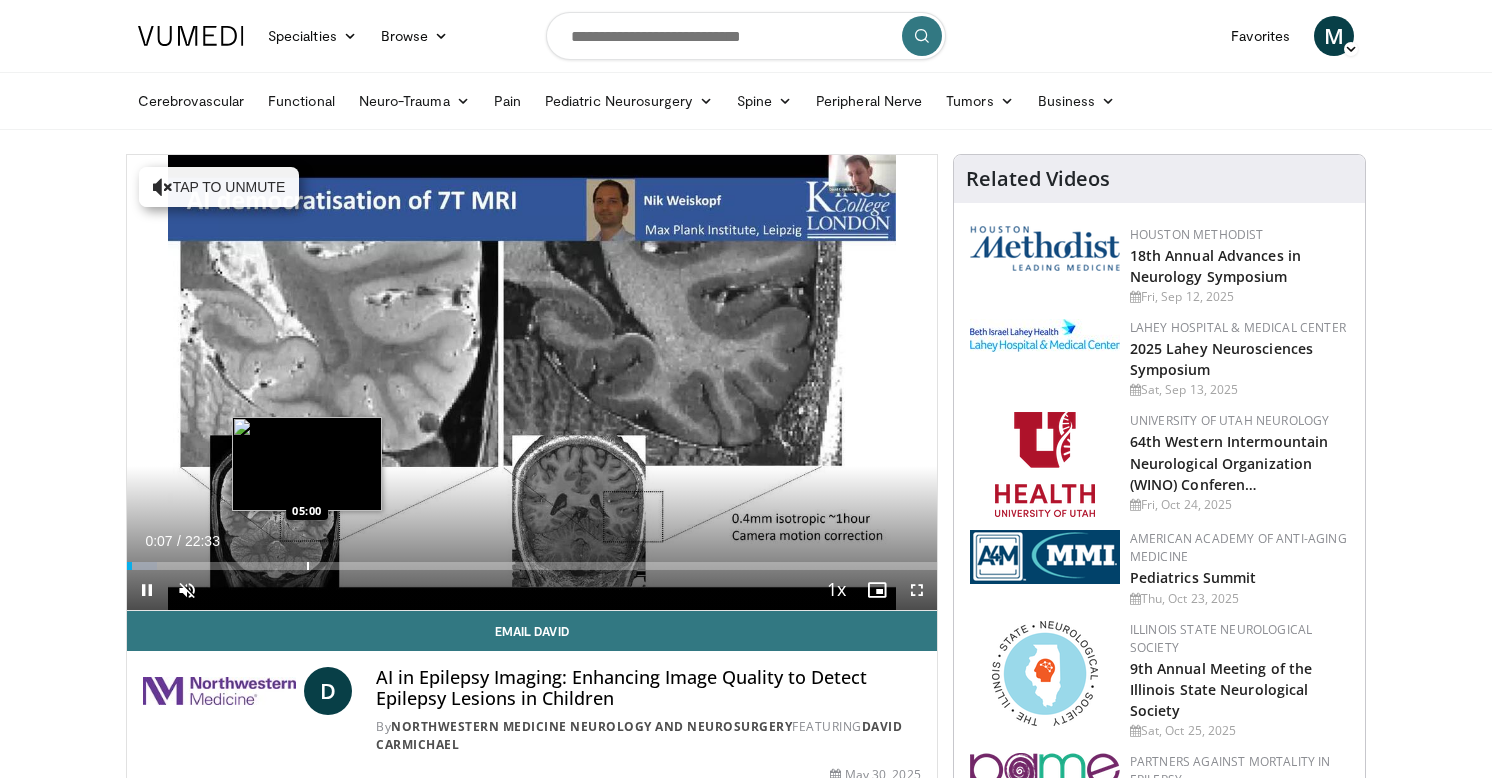 click at bounding box center (308, 566) 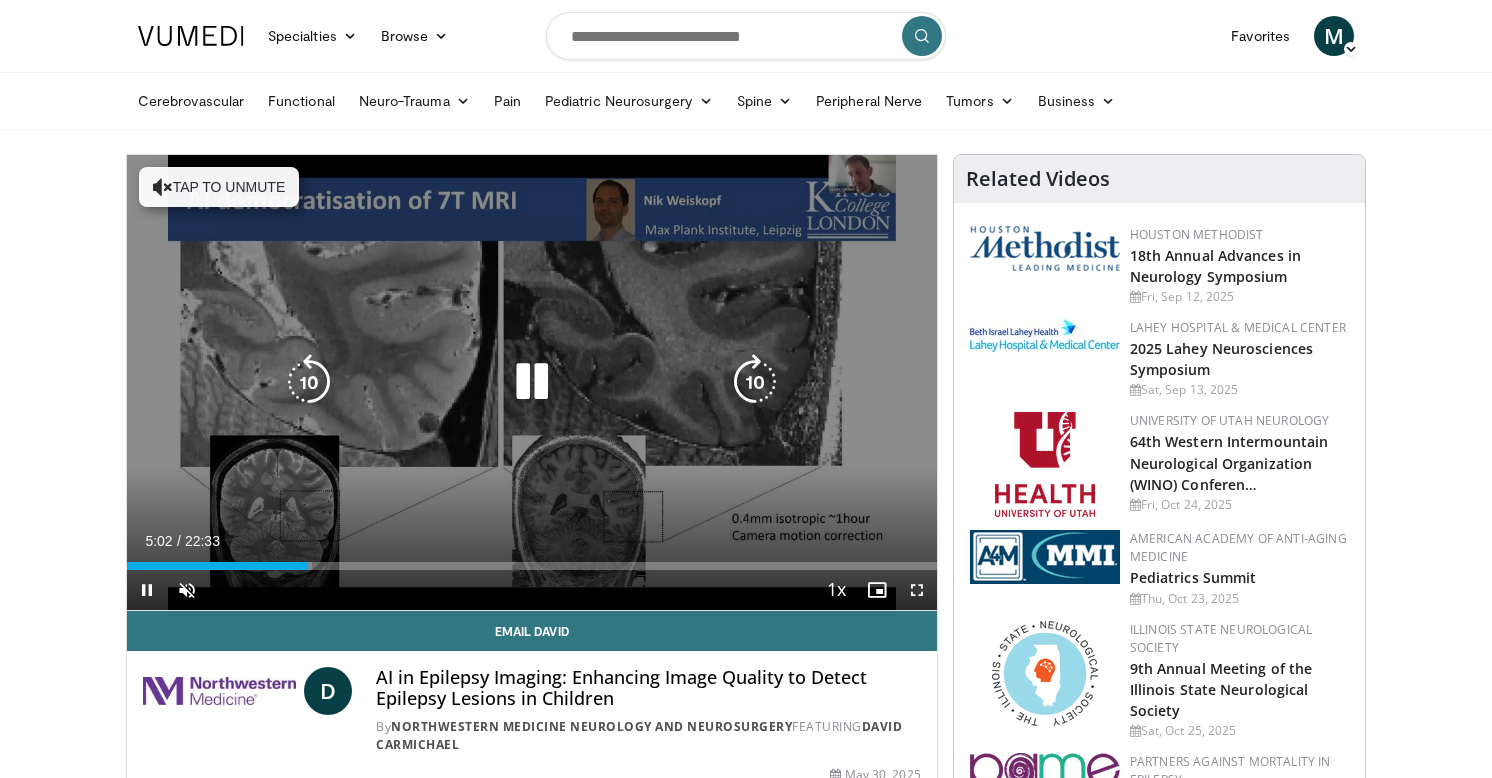 click at bounding box center [532, 382] 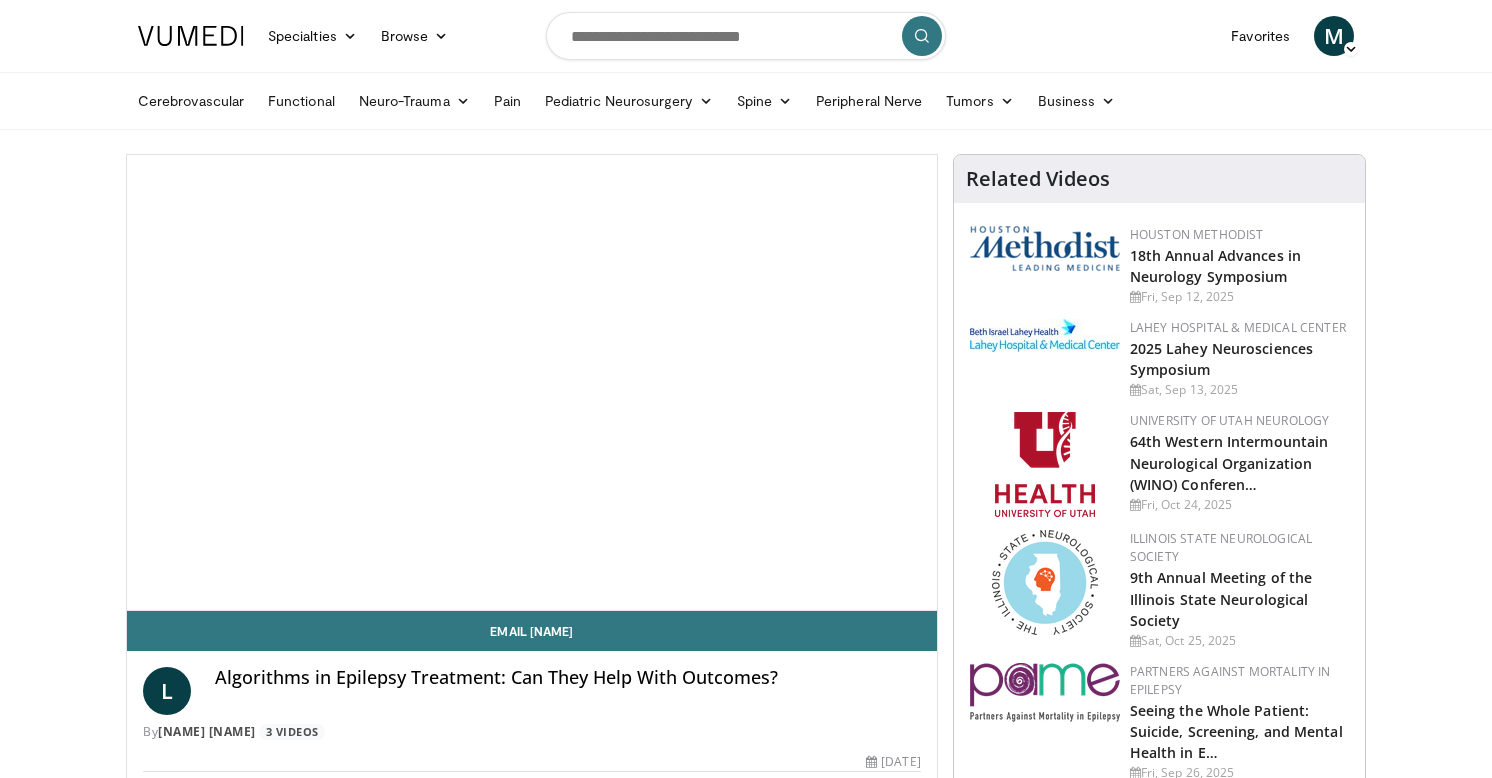 scroll, scrollTop: 0, scrollLeft: 0, axis: both 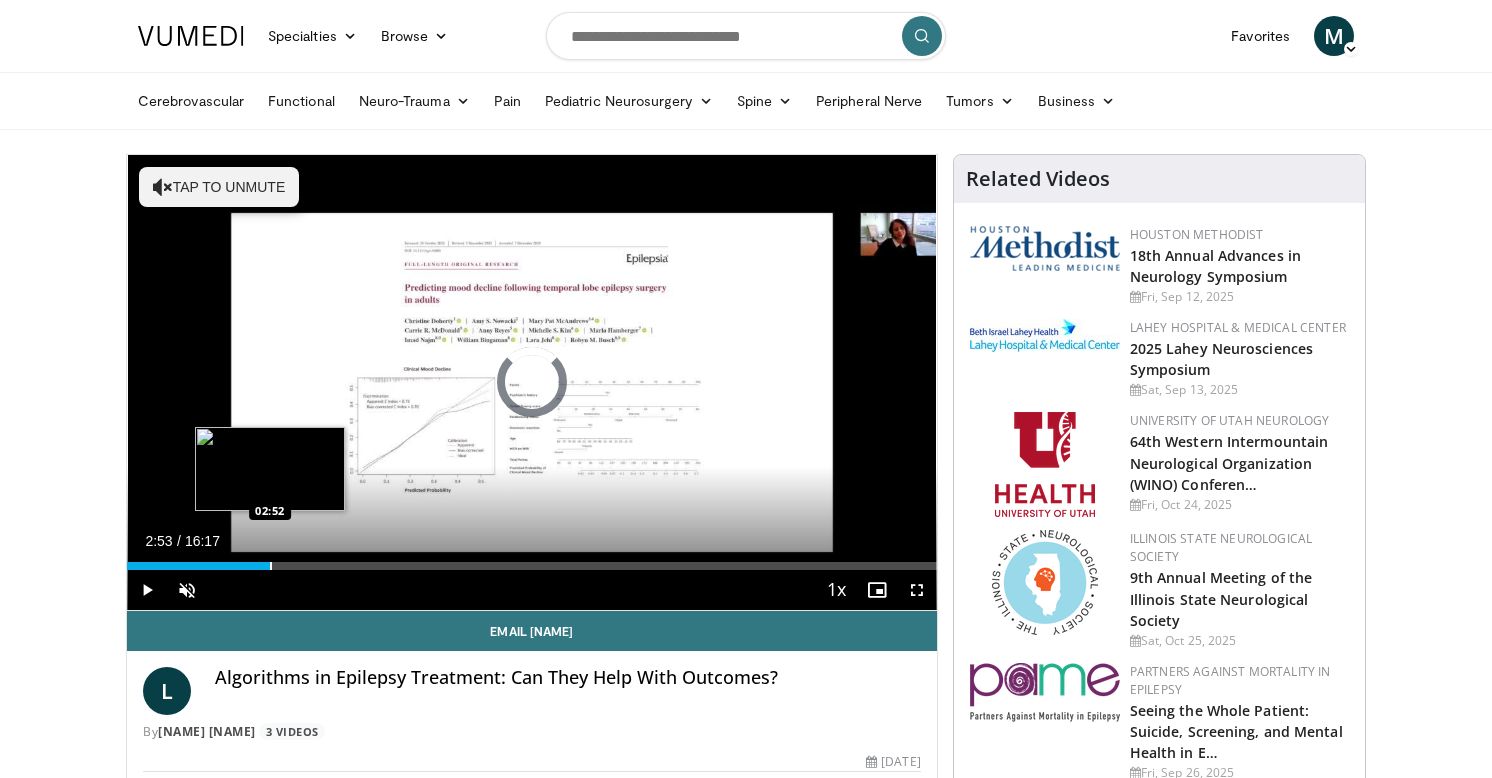 click on "Loaded :  4.06% 02:53 02:52" at bounding box center [532, 560] 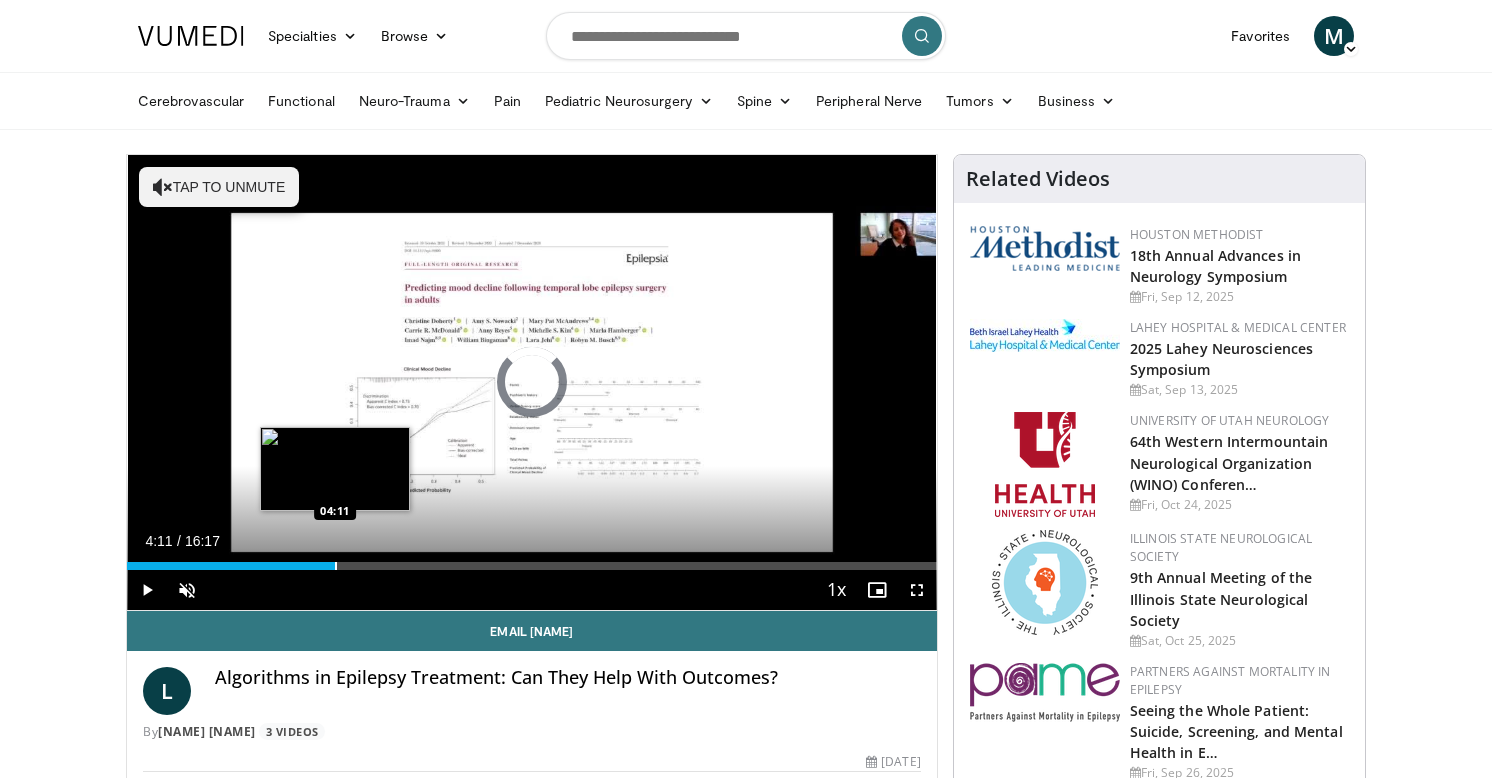 click on "Loaded :  18.26% 04:11 04:11" at bounding box center [532, 560] 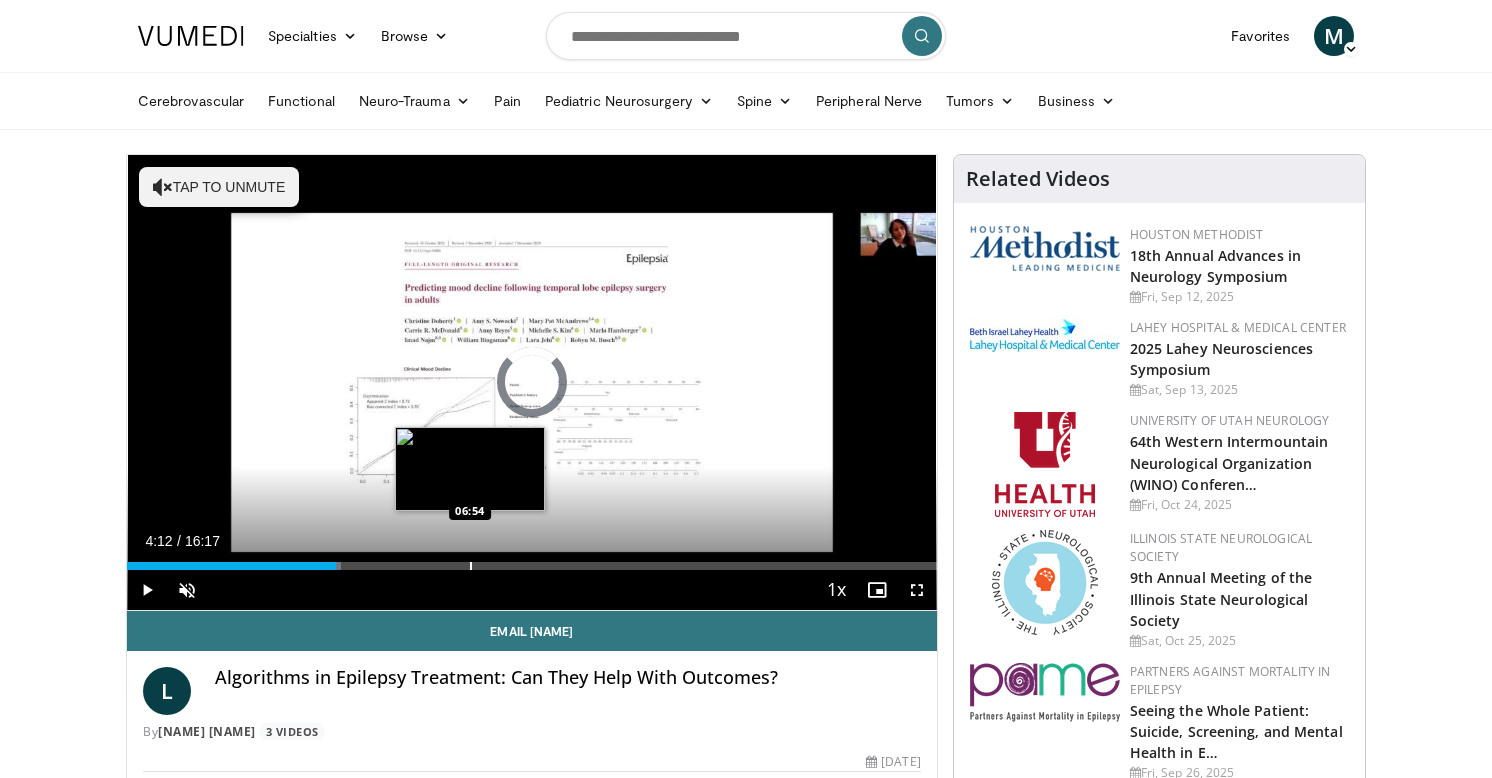 click on "Loaded :  26.38% 04:12 06:54" at bounding box center [532, 560] 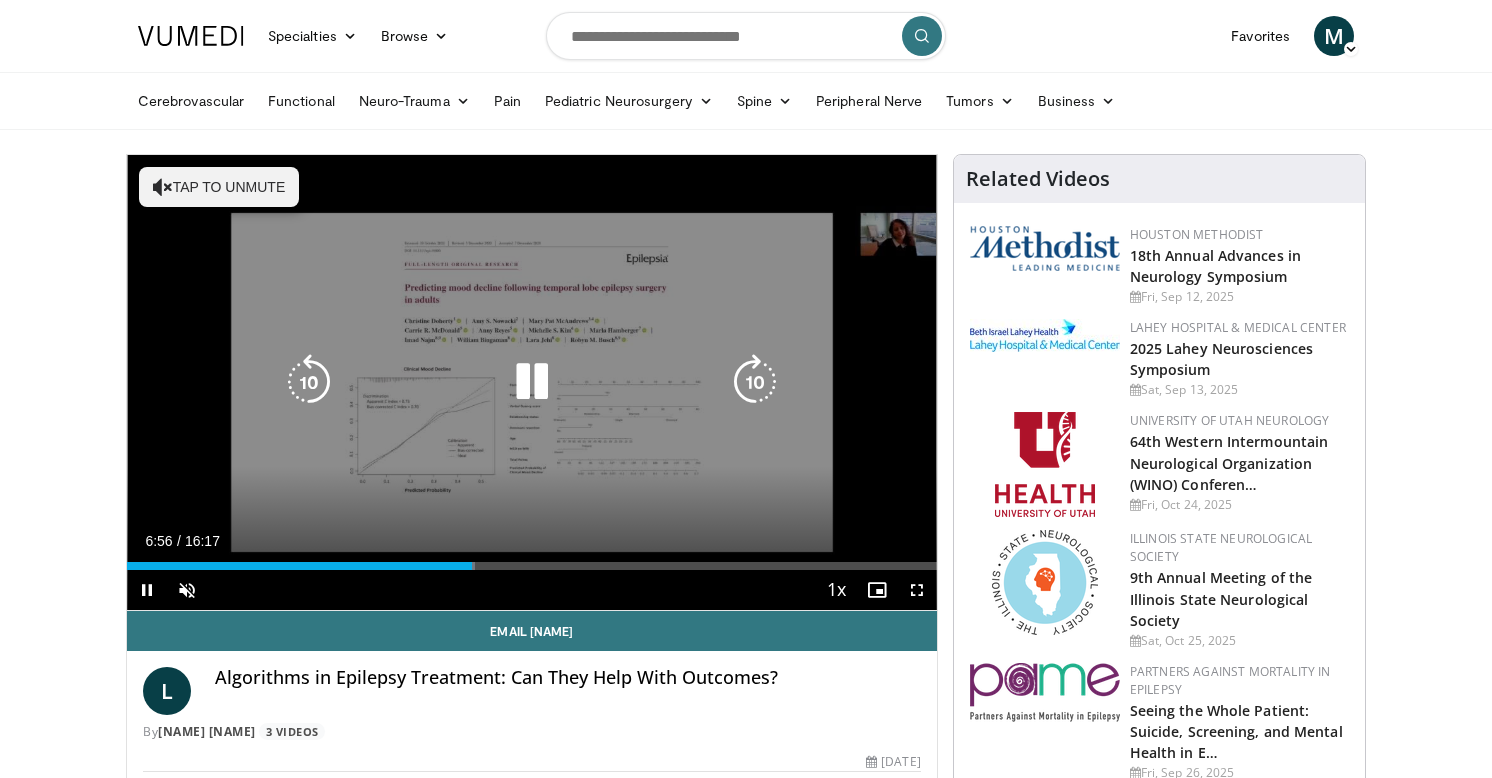 click at bounding box center [532, 382] 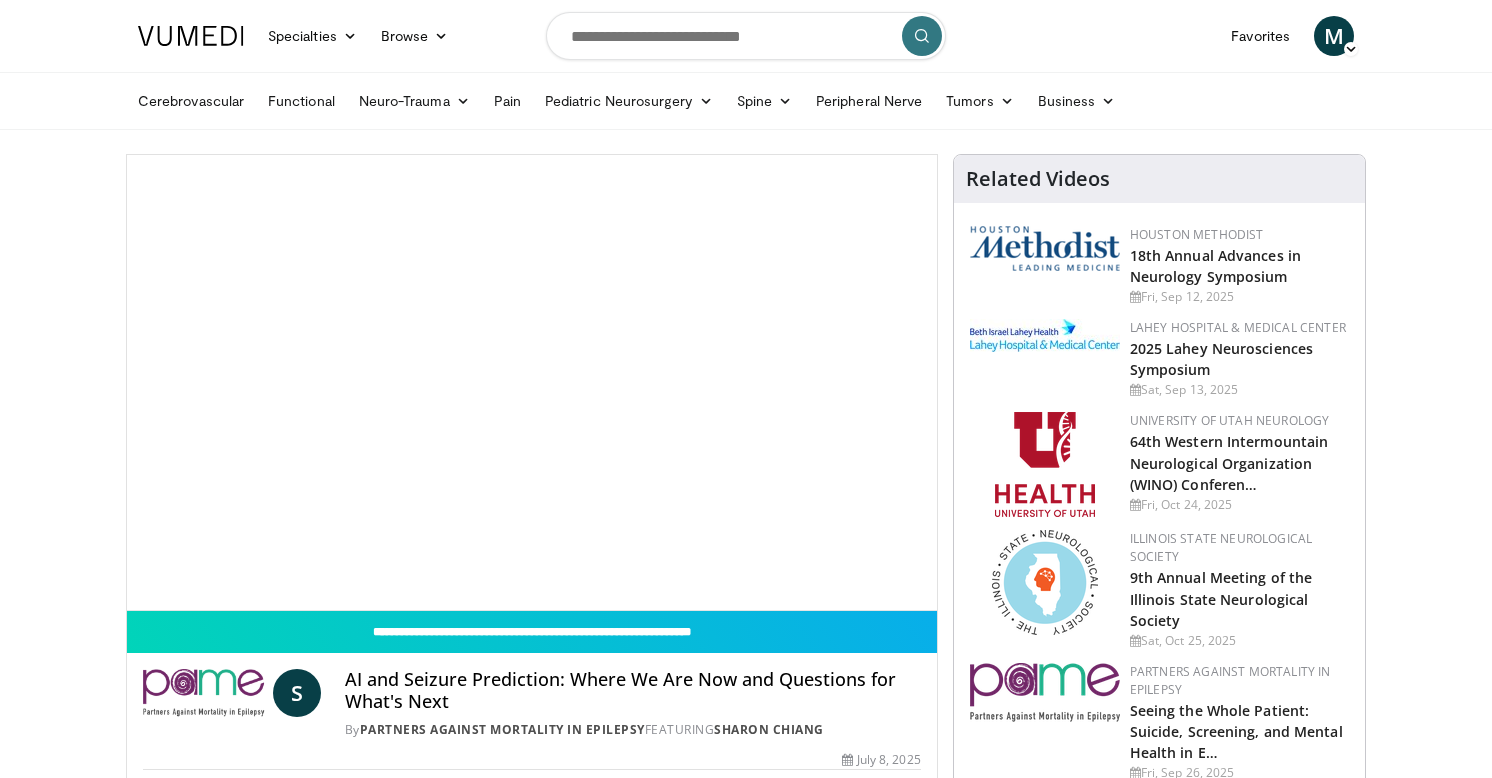 scroll, scrollTop: 0, scrollLeft: 0, axis: both 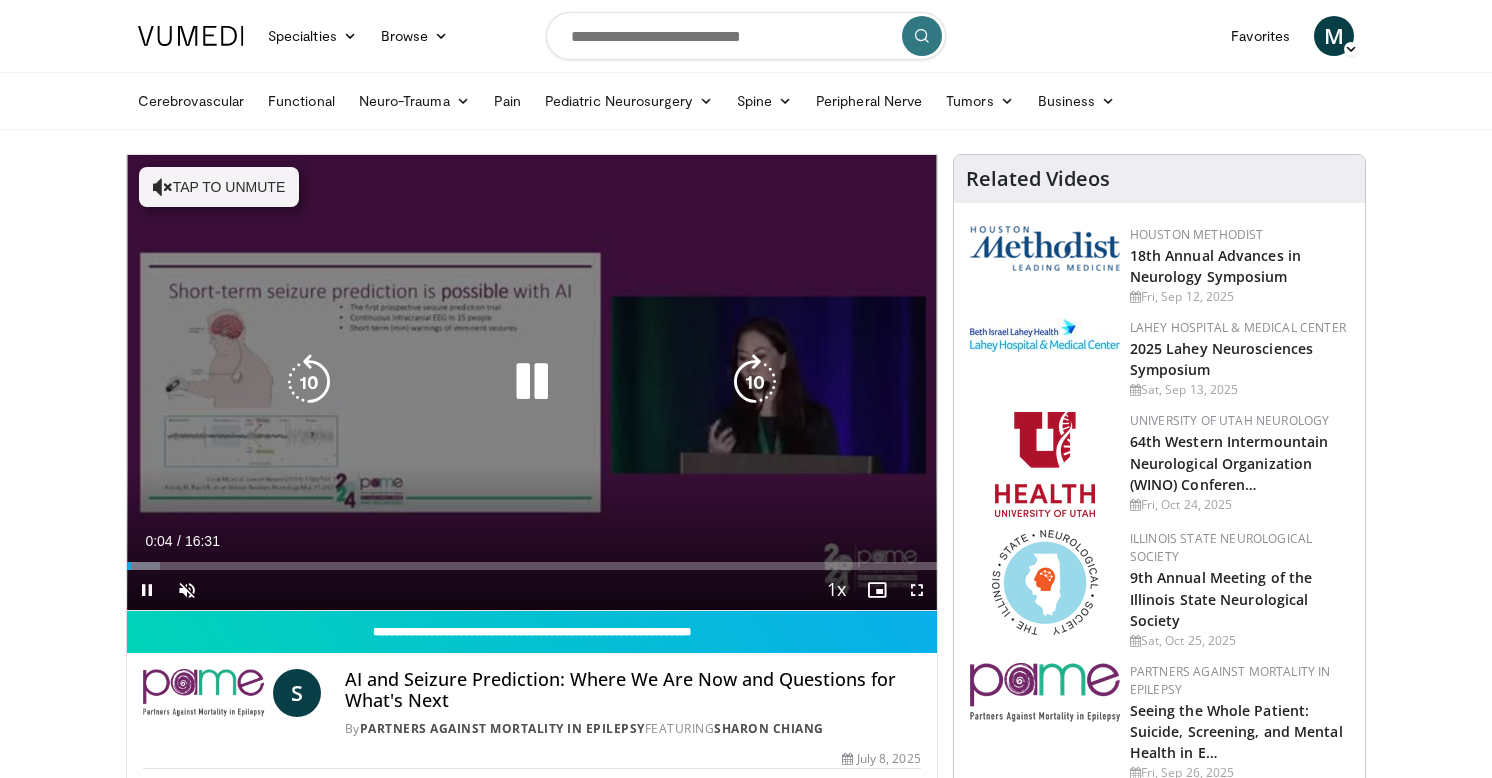 click at bounding box center (532, 382) 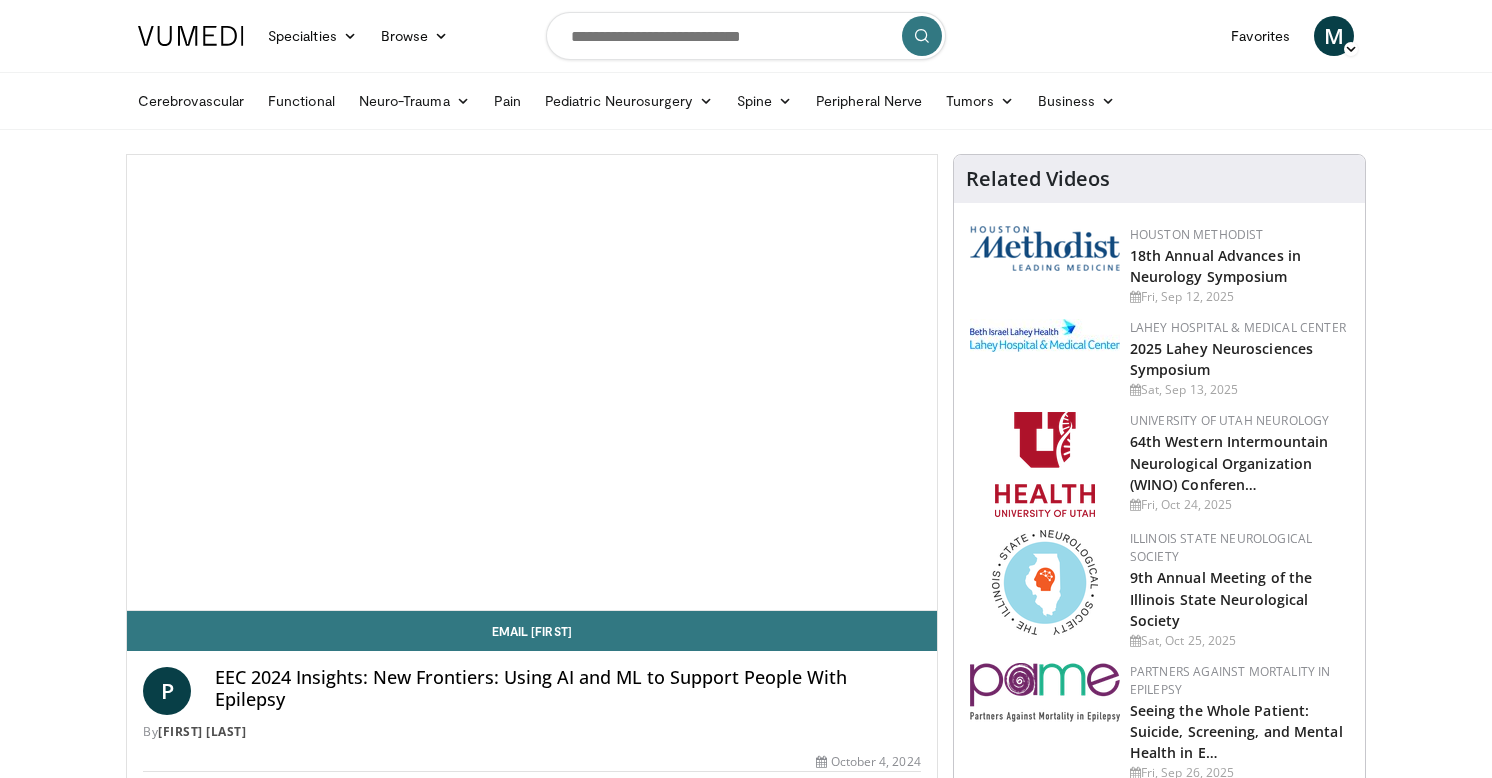 scroll, scrollTop: 0, scrollLeft: 0, axis: both 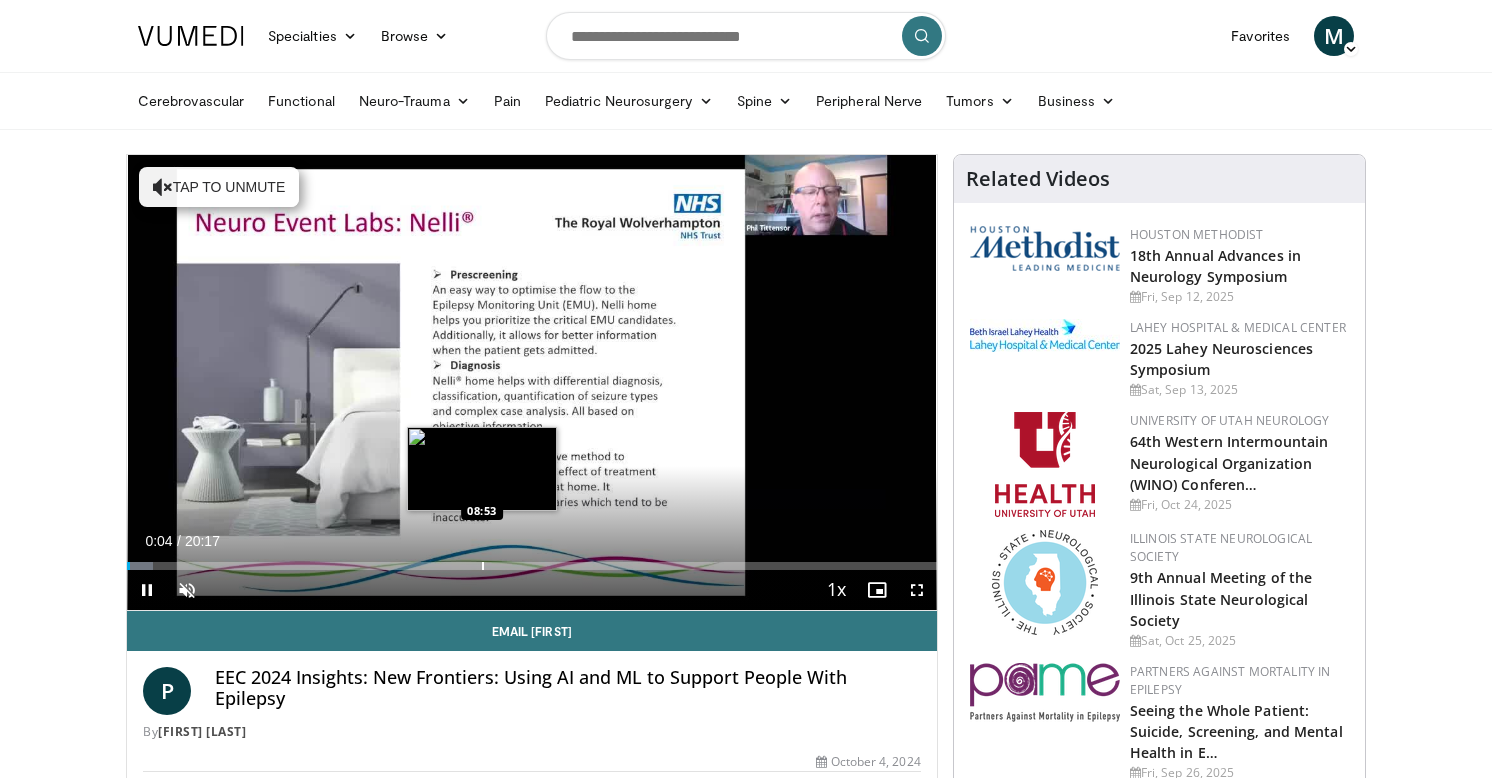 click at bounding box center (483, 566) 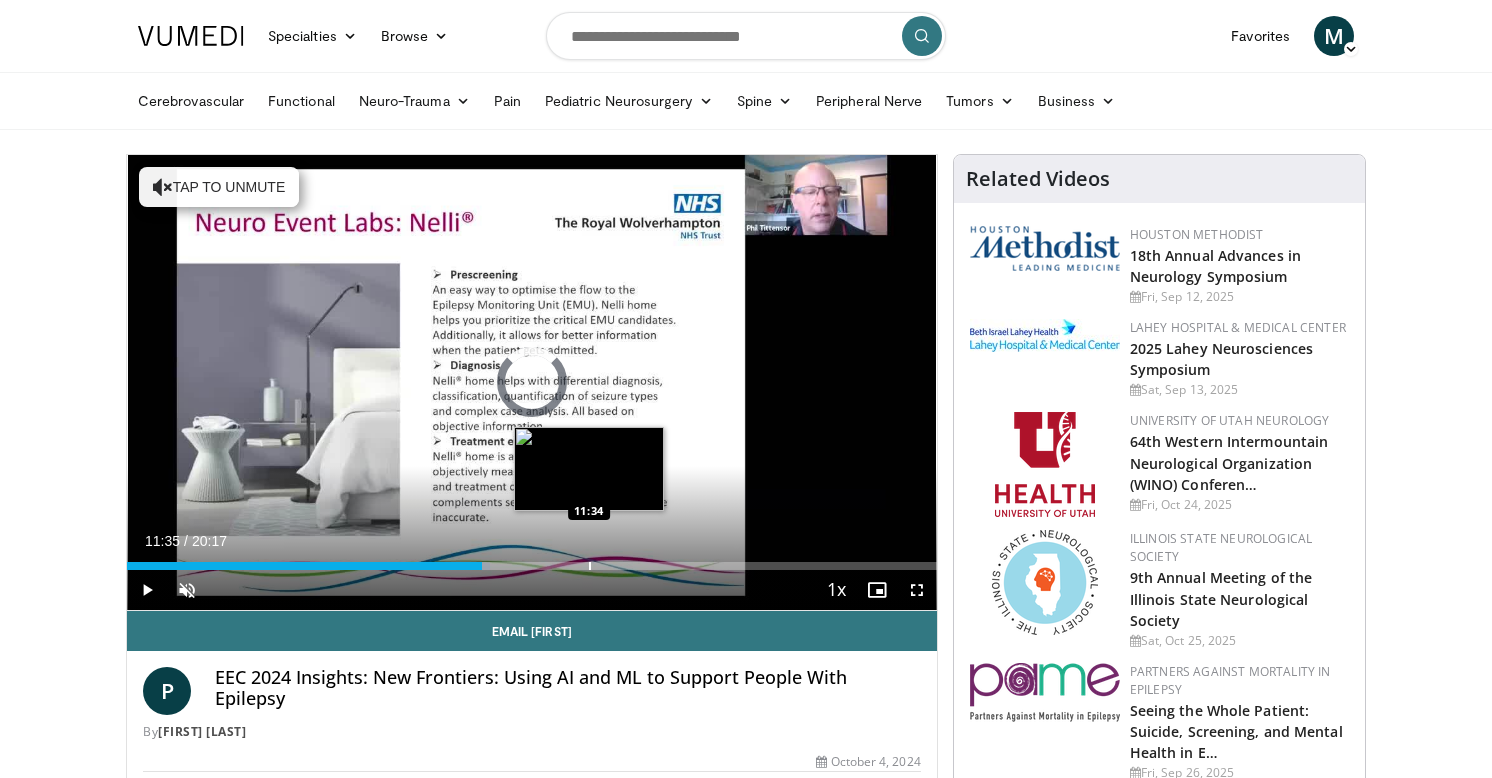 click on "Loaded :  44.81% 08:54 11:34" at bounding box center [532, 560] 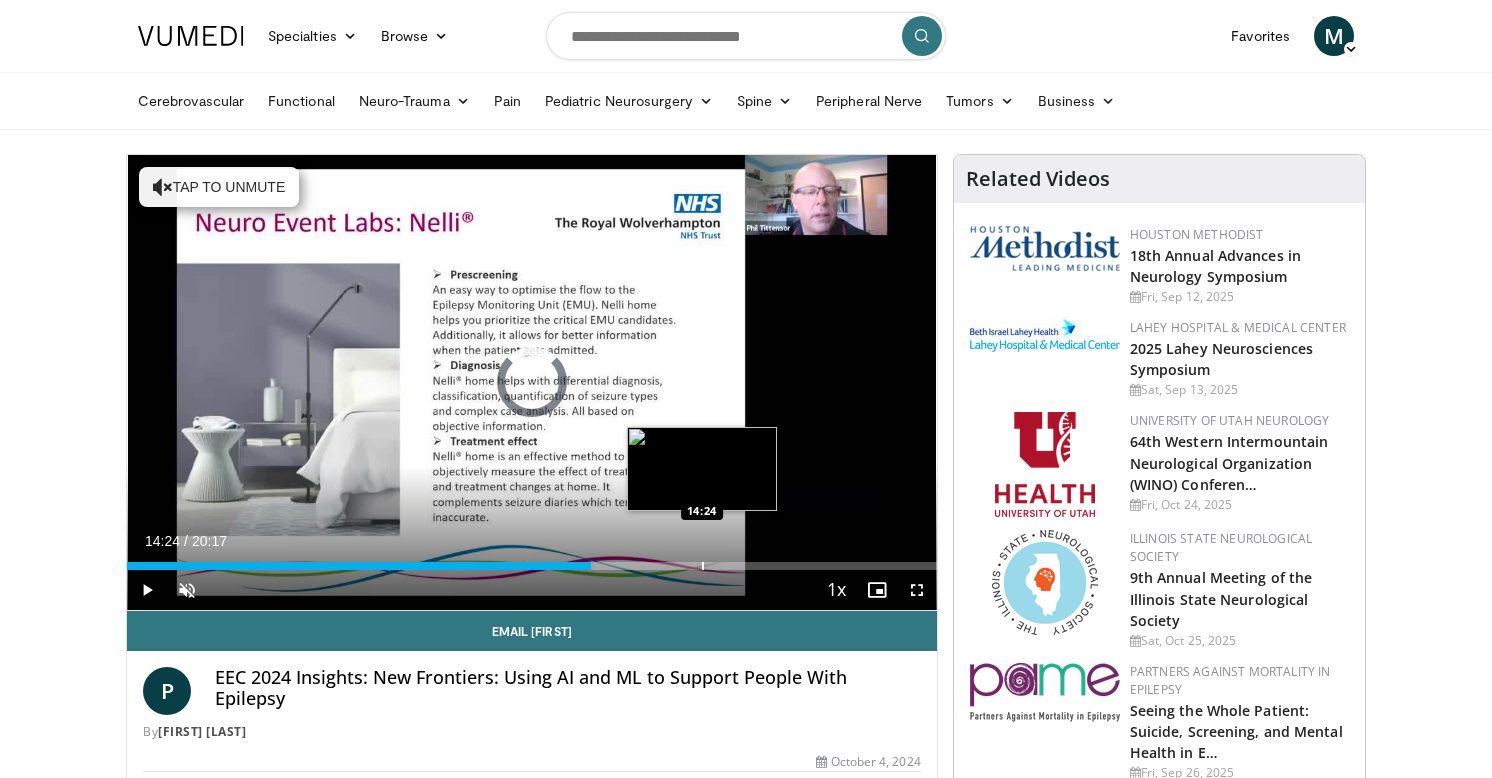 click on "Loaded :  57.85% 11:37 14:24" at bounding box center [532, 560] 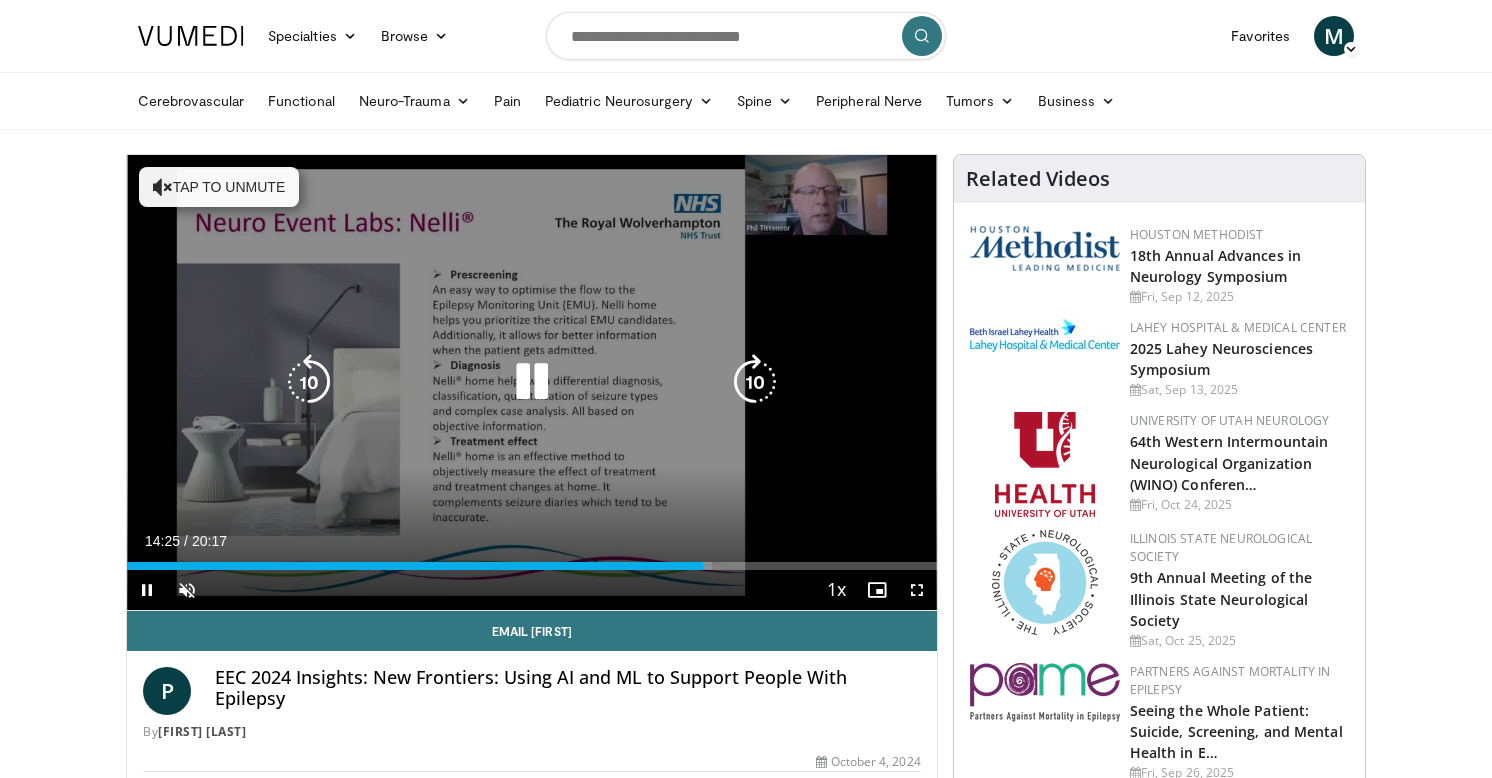 click at bounding box center (532, 382) 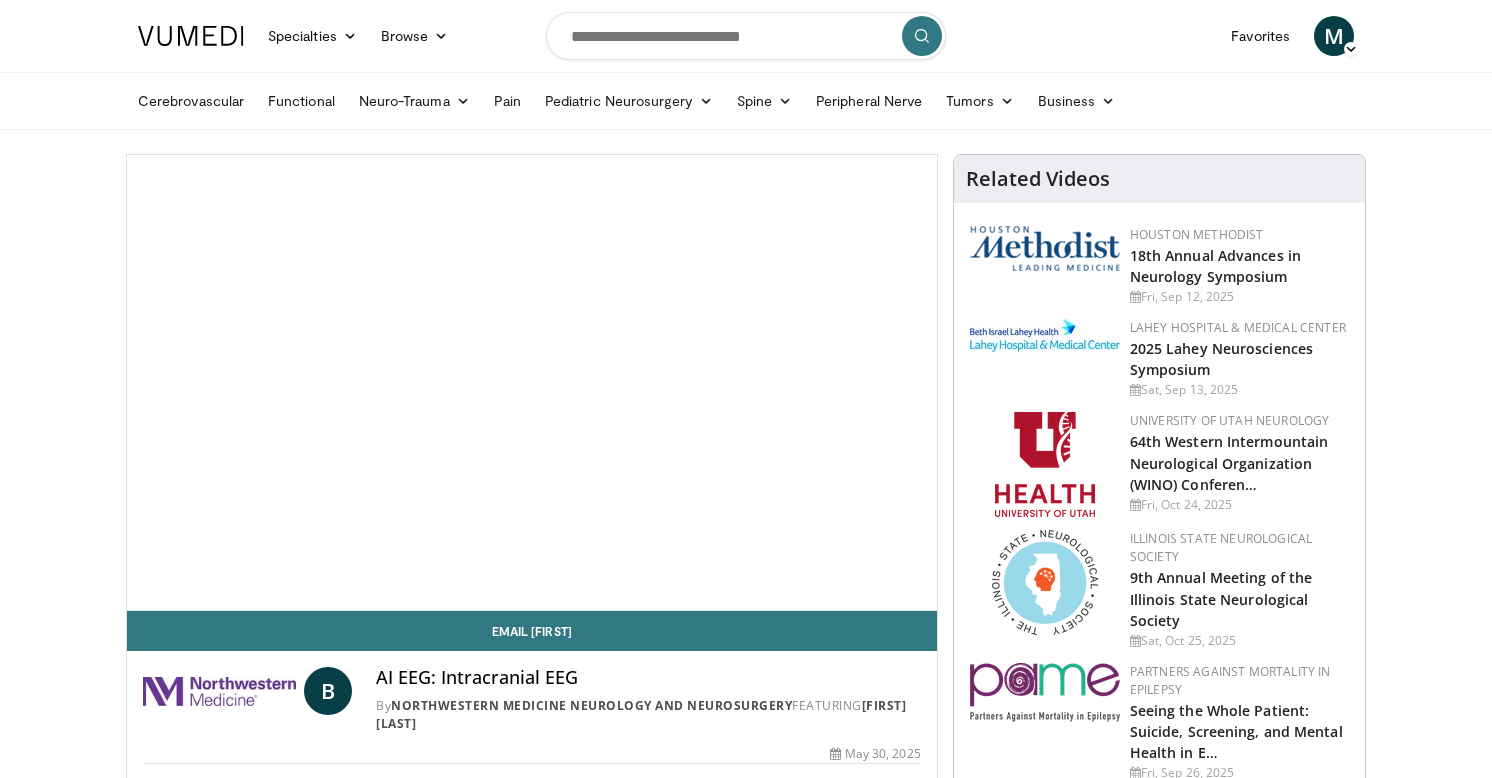 scroll, scrollTop: 0, scrollLeft: 0, axis: both 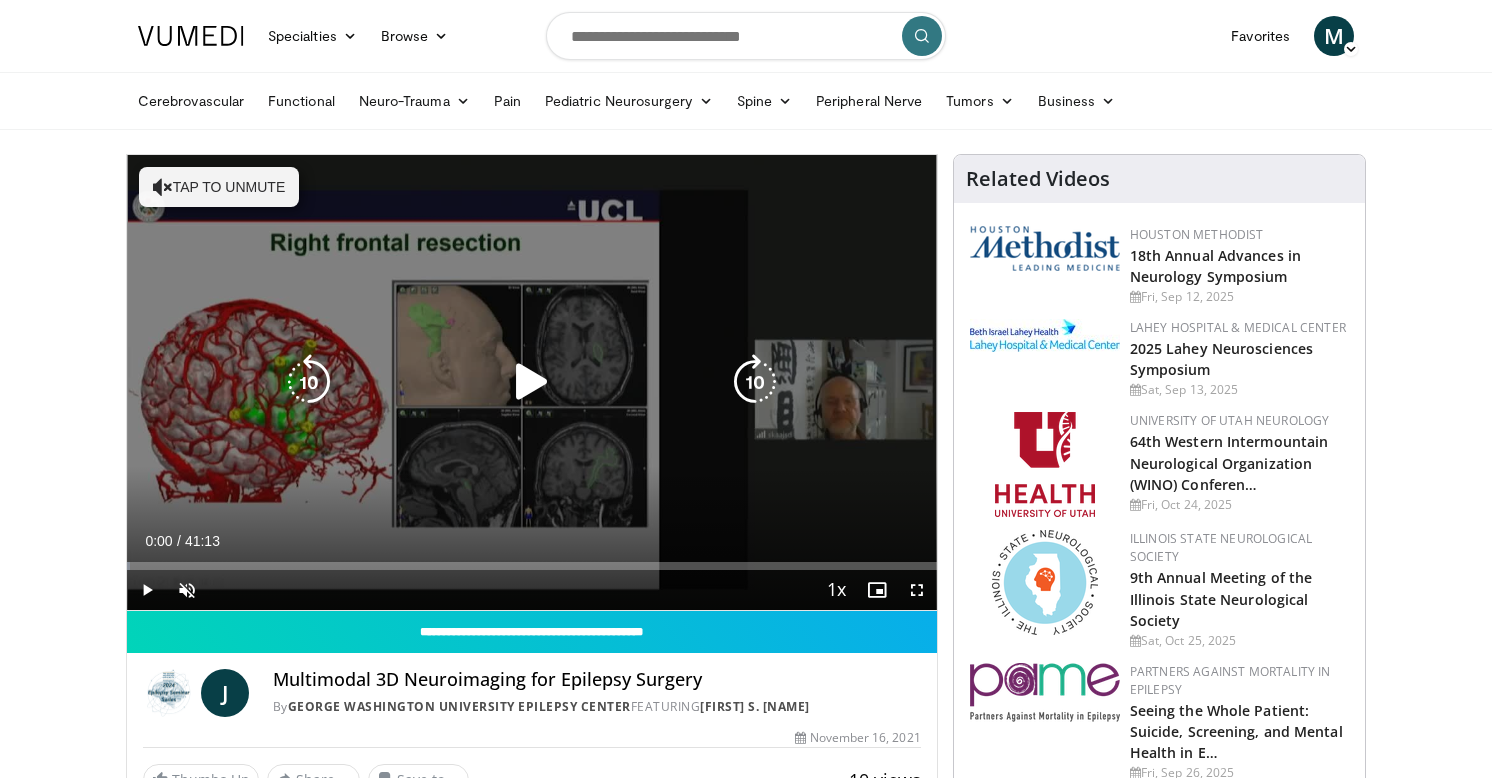 click at bounding box center [532, 382] 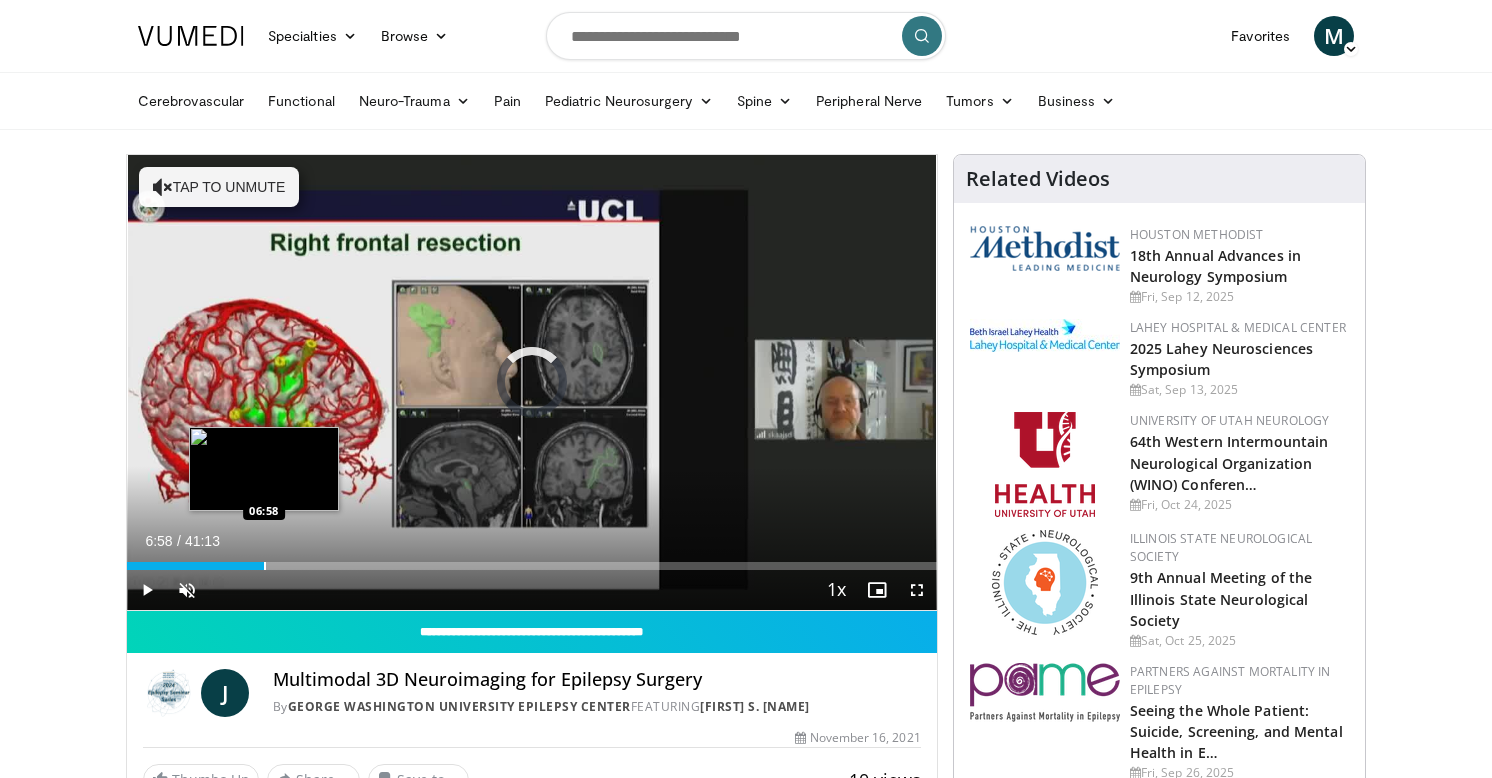 click at bounding box center [265, 566] 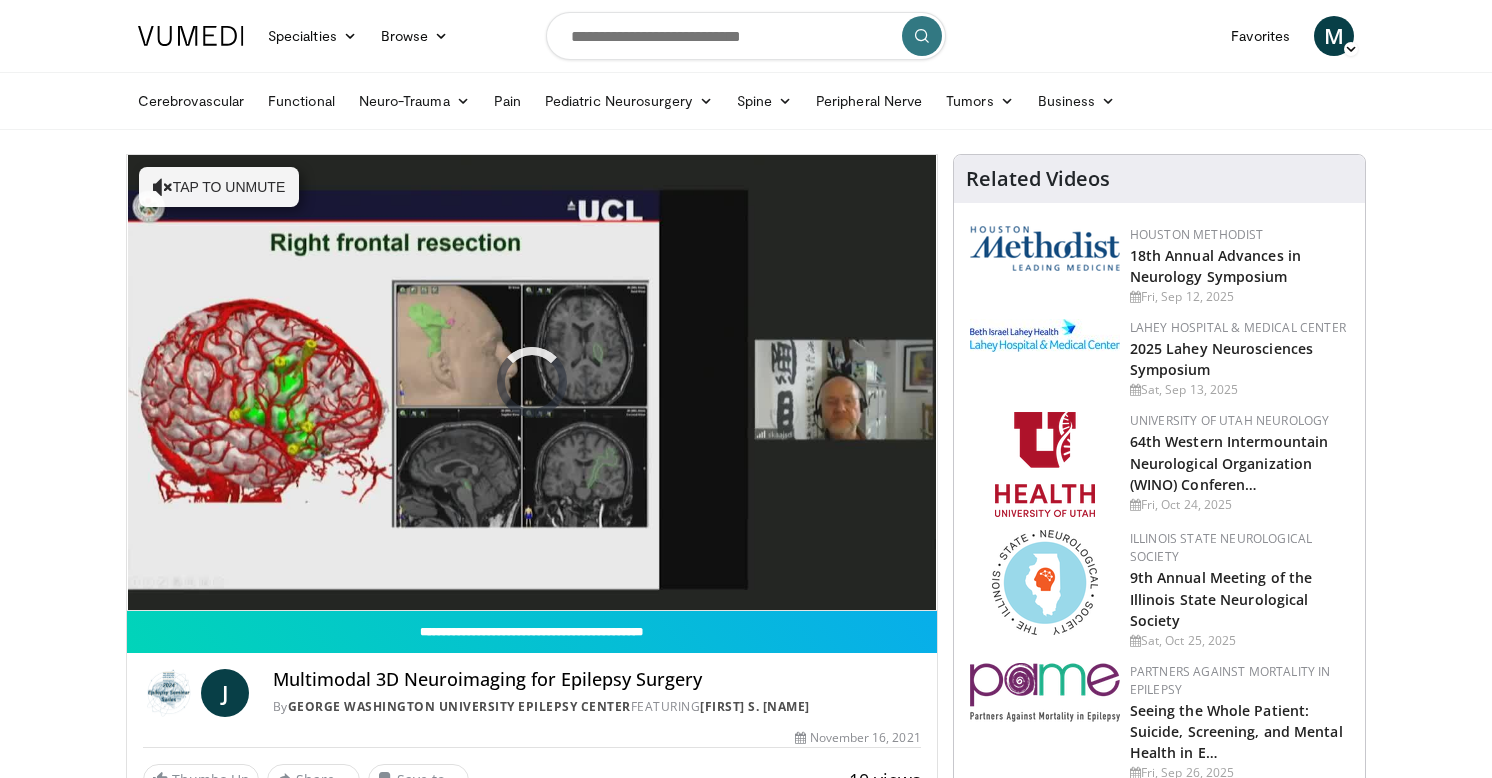 click on "10 seconds
Tap to unmute" at bounding box center [532, 382] 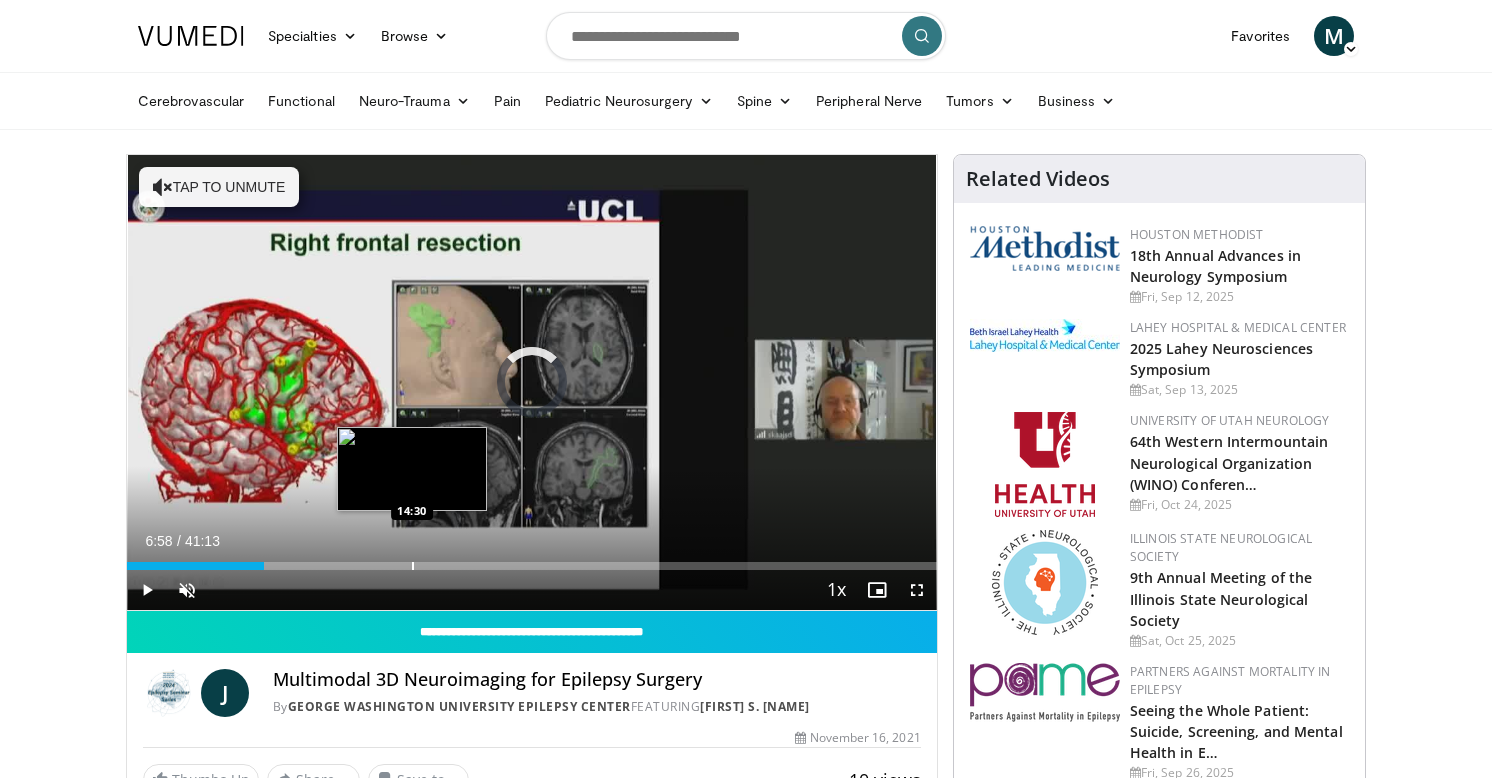 click at bounding box center [413, 566] 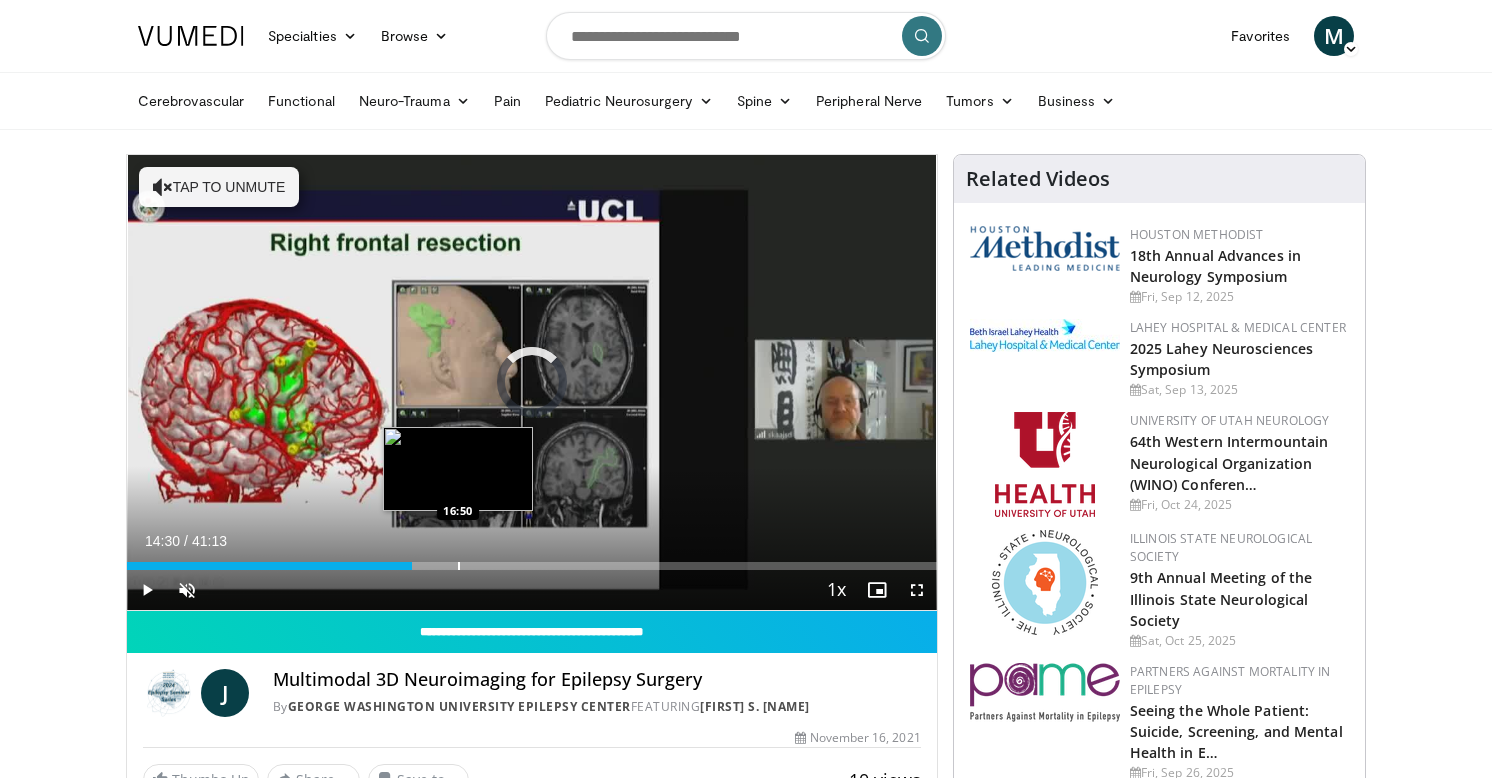 click at bounding box center (459, 566) 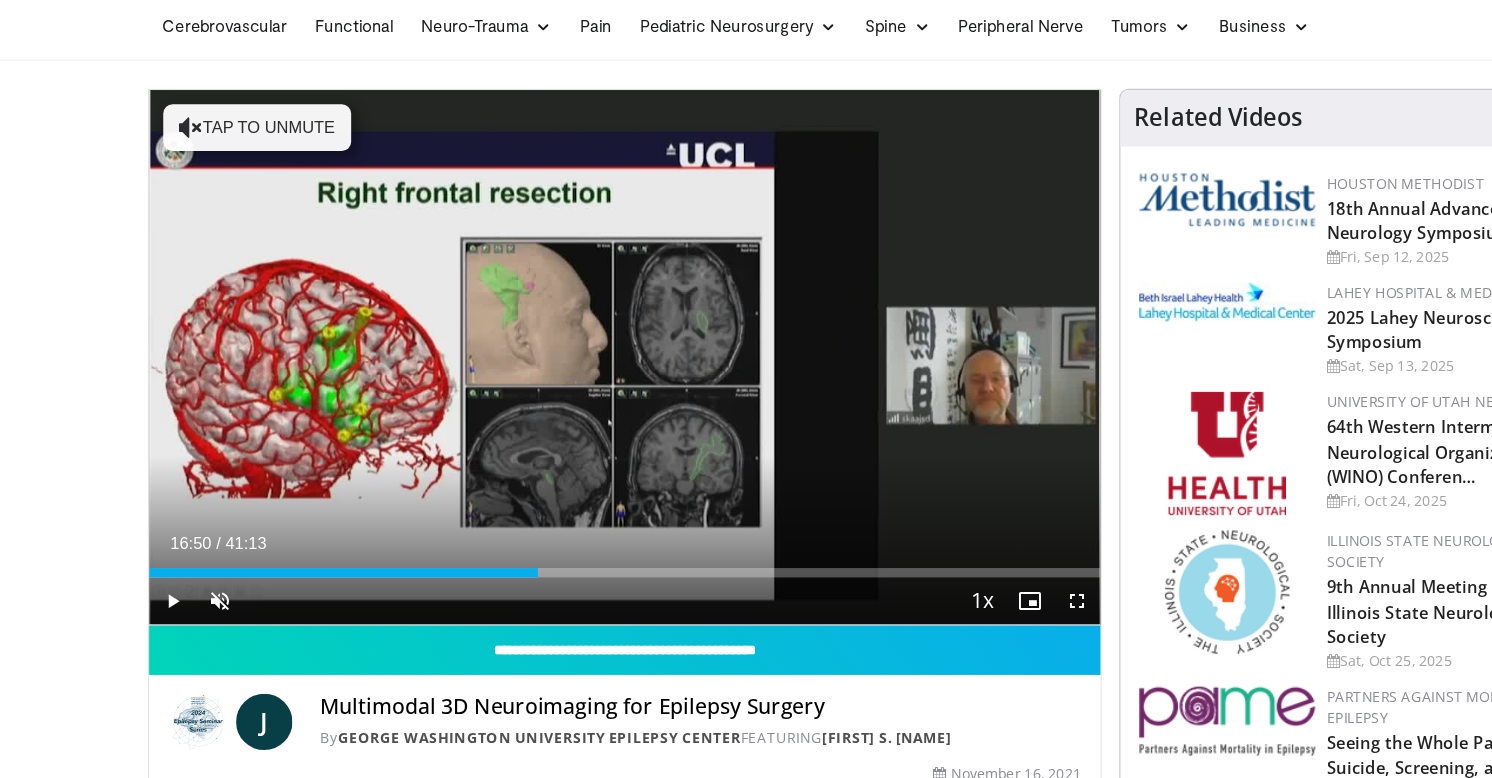 click on "Specialties
Adult & Family Medicine
Allergy, Asthma, Immunology
Anesthesiology
Cardiology
Dental
Dermatology
Endocrinology
Gastroenterology & Hepatology
General Surgery
Hematology & Oncology
Infectious Disease
Nephrology
Neurology
Neurosurgery
Obstetrics & Gynecology
Ophthalmology
Oral Maxillofacial
Orthopaedics
Otolaryngology
Pediatrics
Plastic Surgery
Podiatry
Psychiatry
Pulmonology
Radiation Oncology
Radiology
Rheumatology
Urology" at bounding box center [746, 1903] 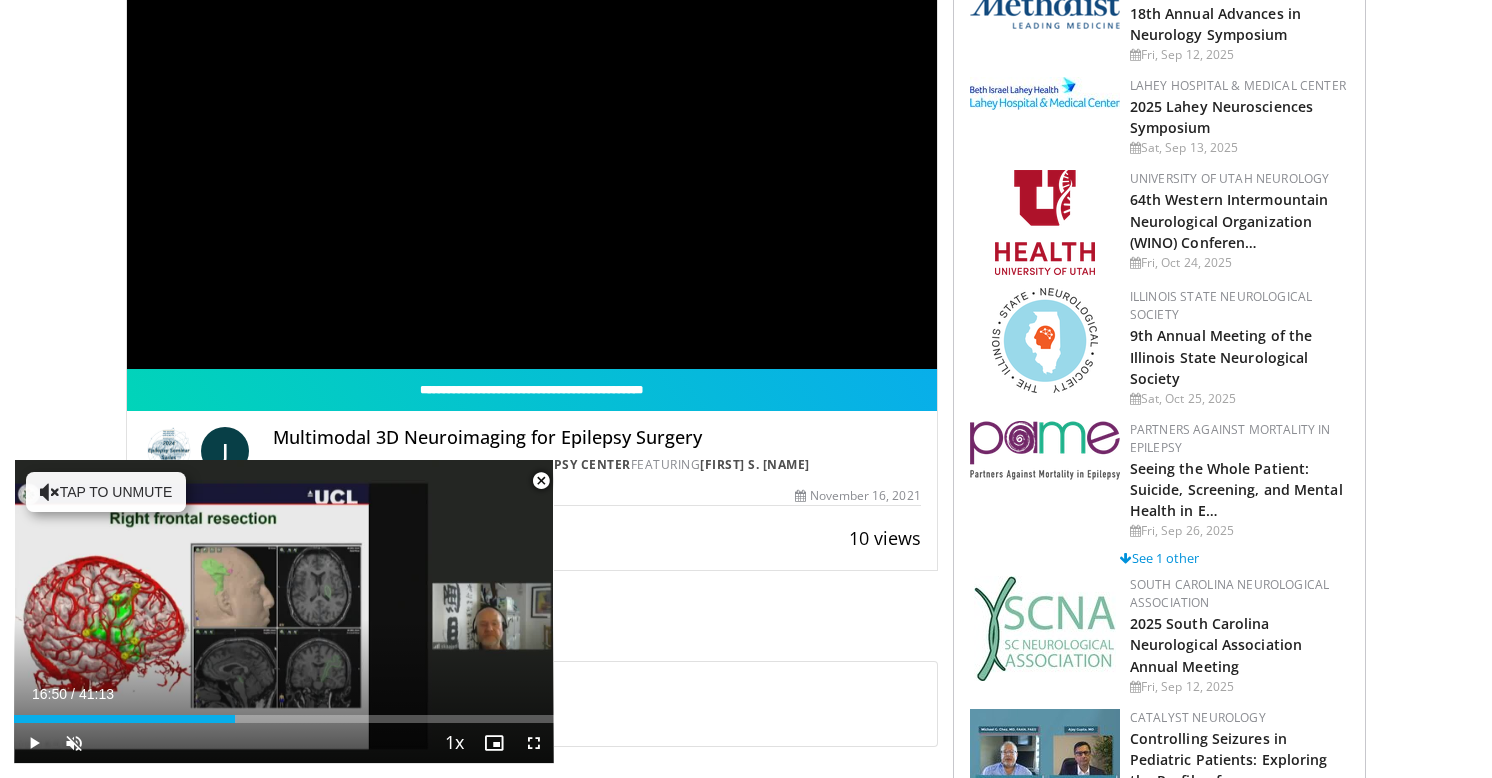 scroll, scrollTop: 0, scrollLeft: 0, axis: both 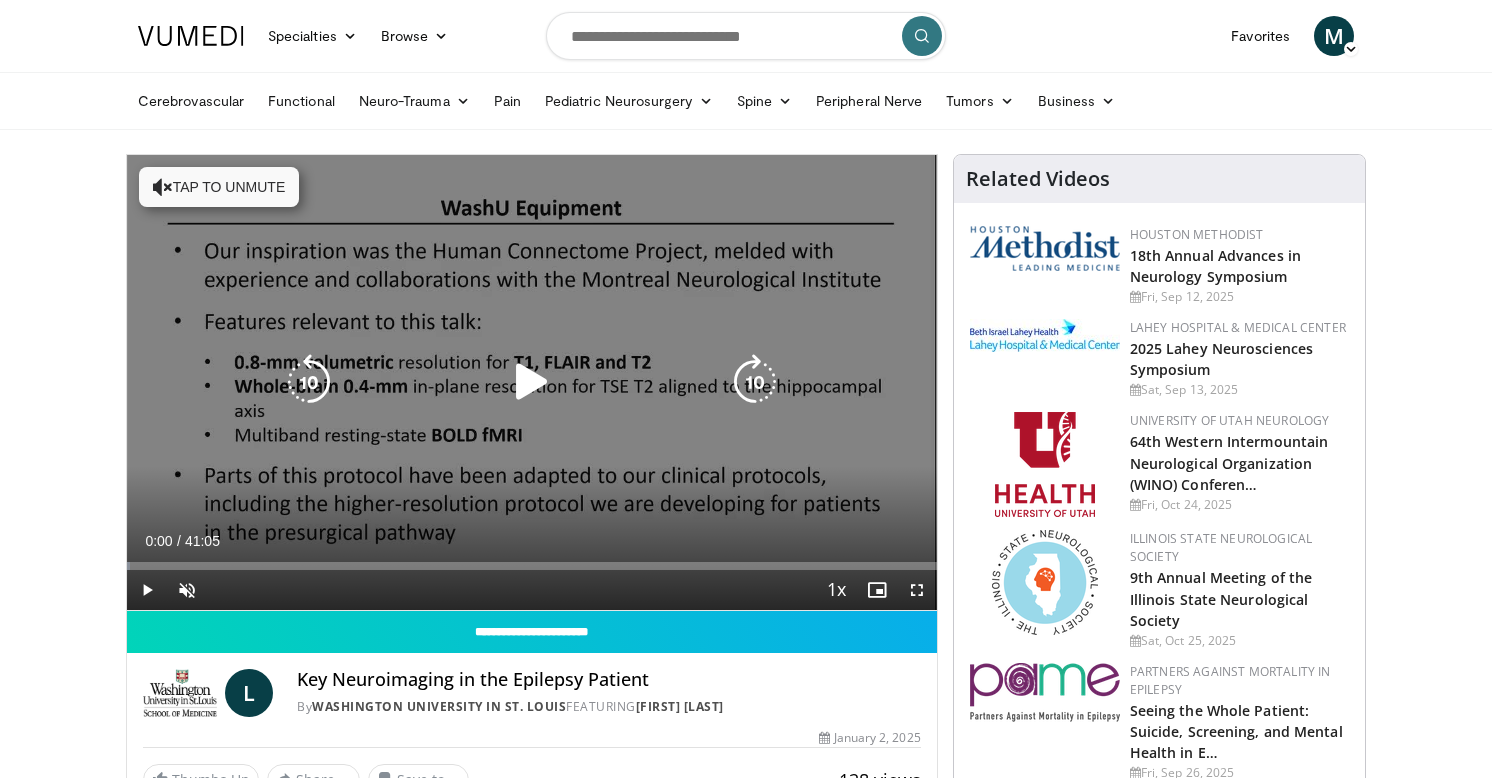 click at bounding box center (532, 382) 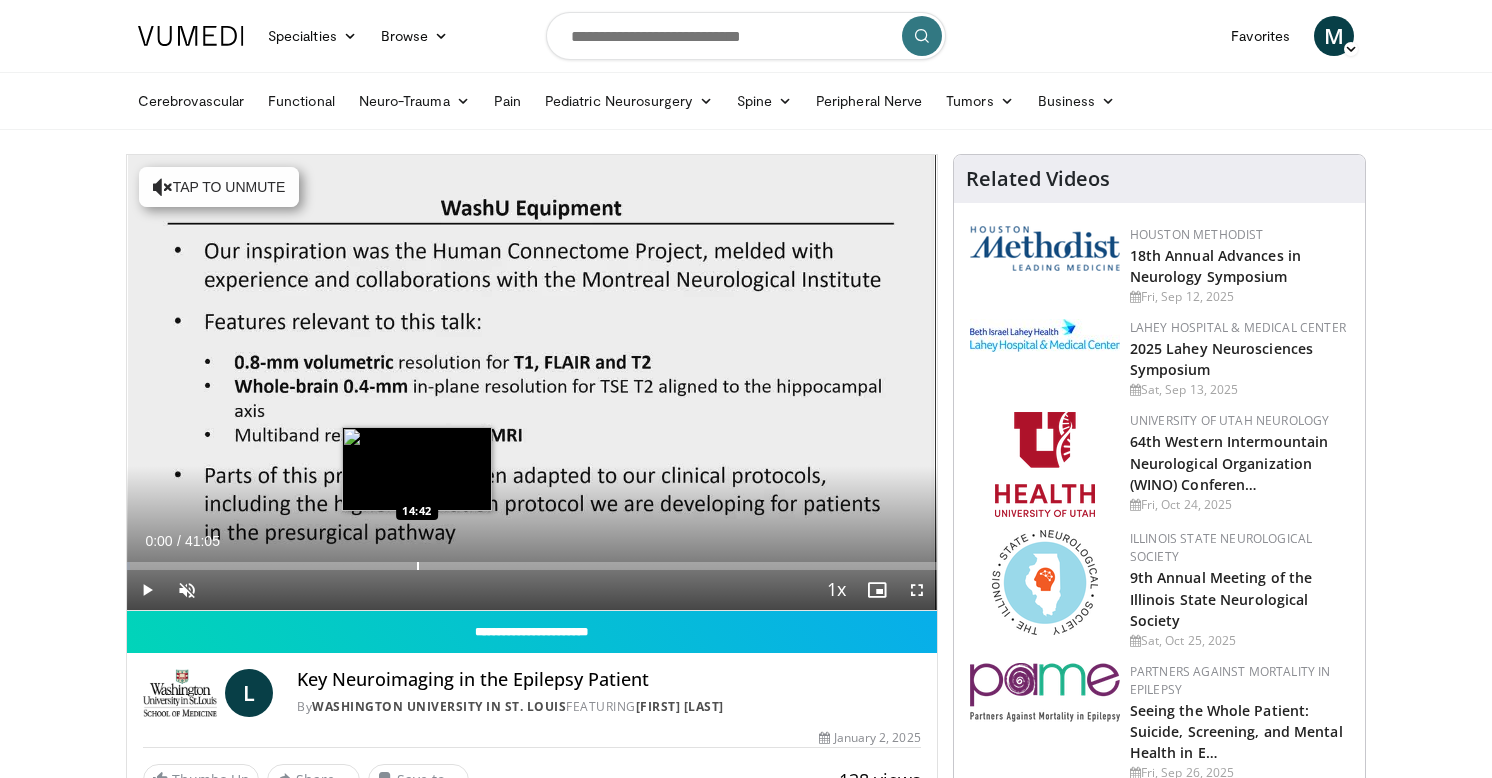 click on "Loaded :  0.40% 00:00 14:42" at bounding box center [532, 560] 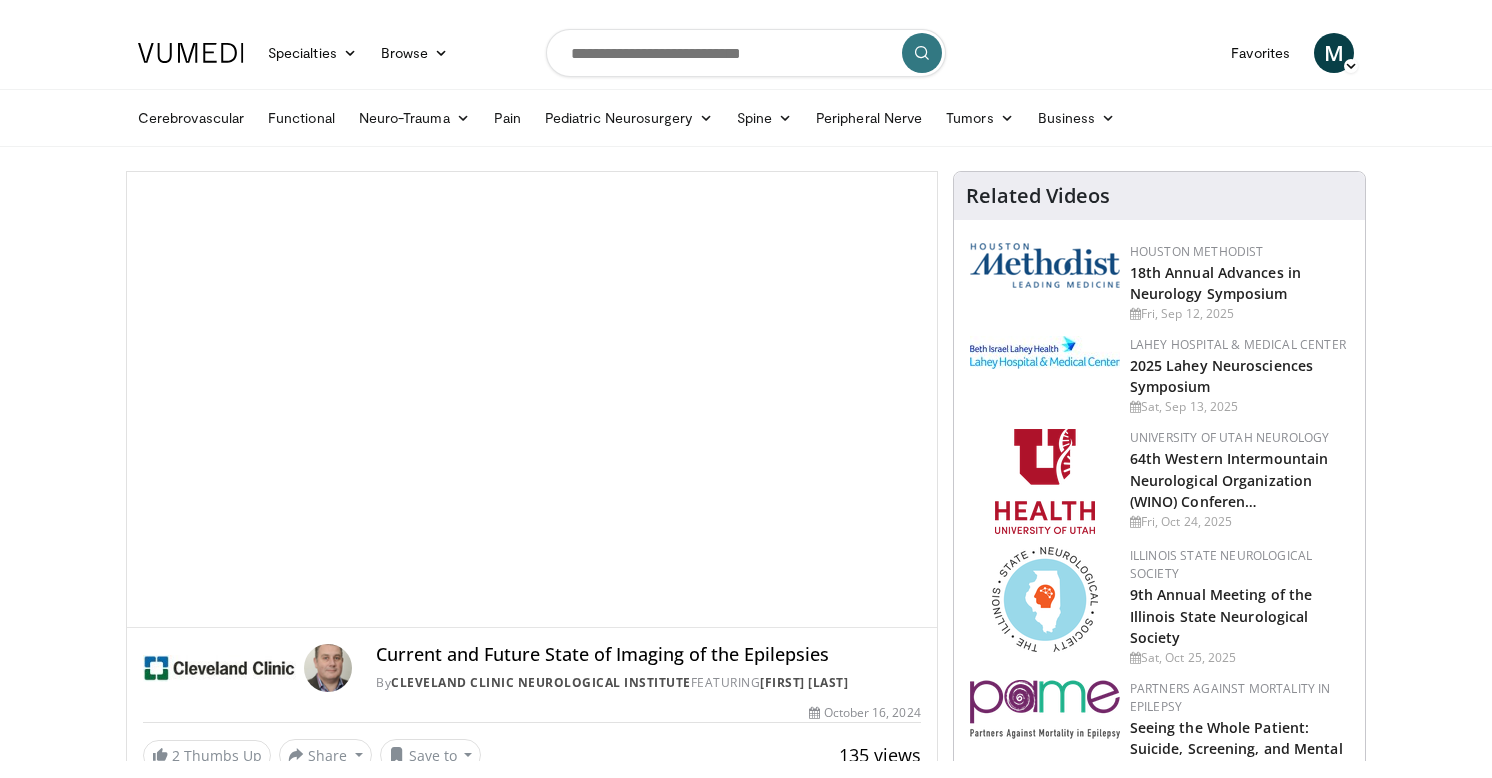 scroll, scrollTop: 0, scrollLeft: 0, axis: both 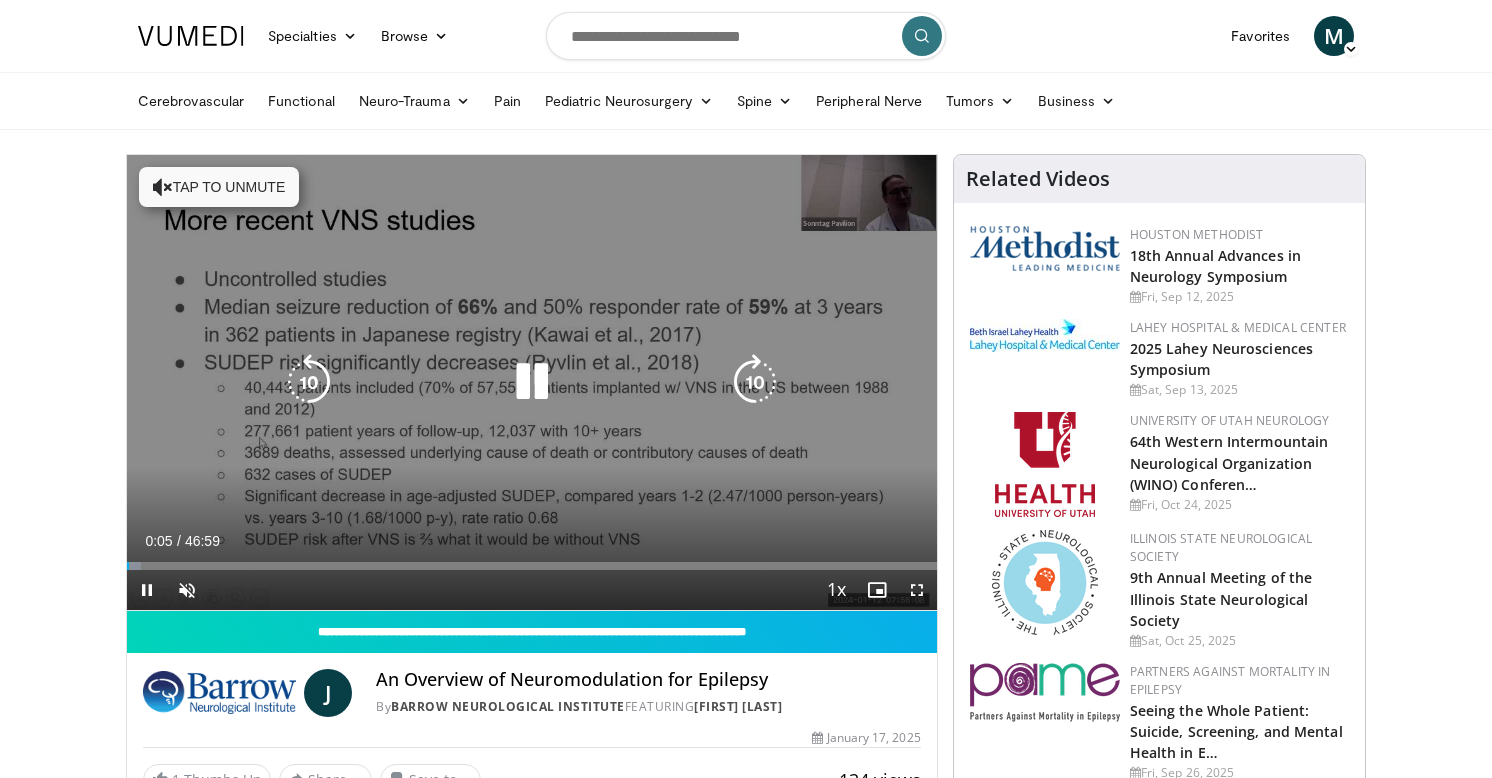 click at bounding box center (532, 382) 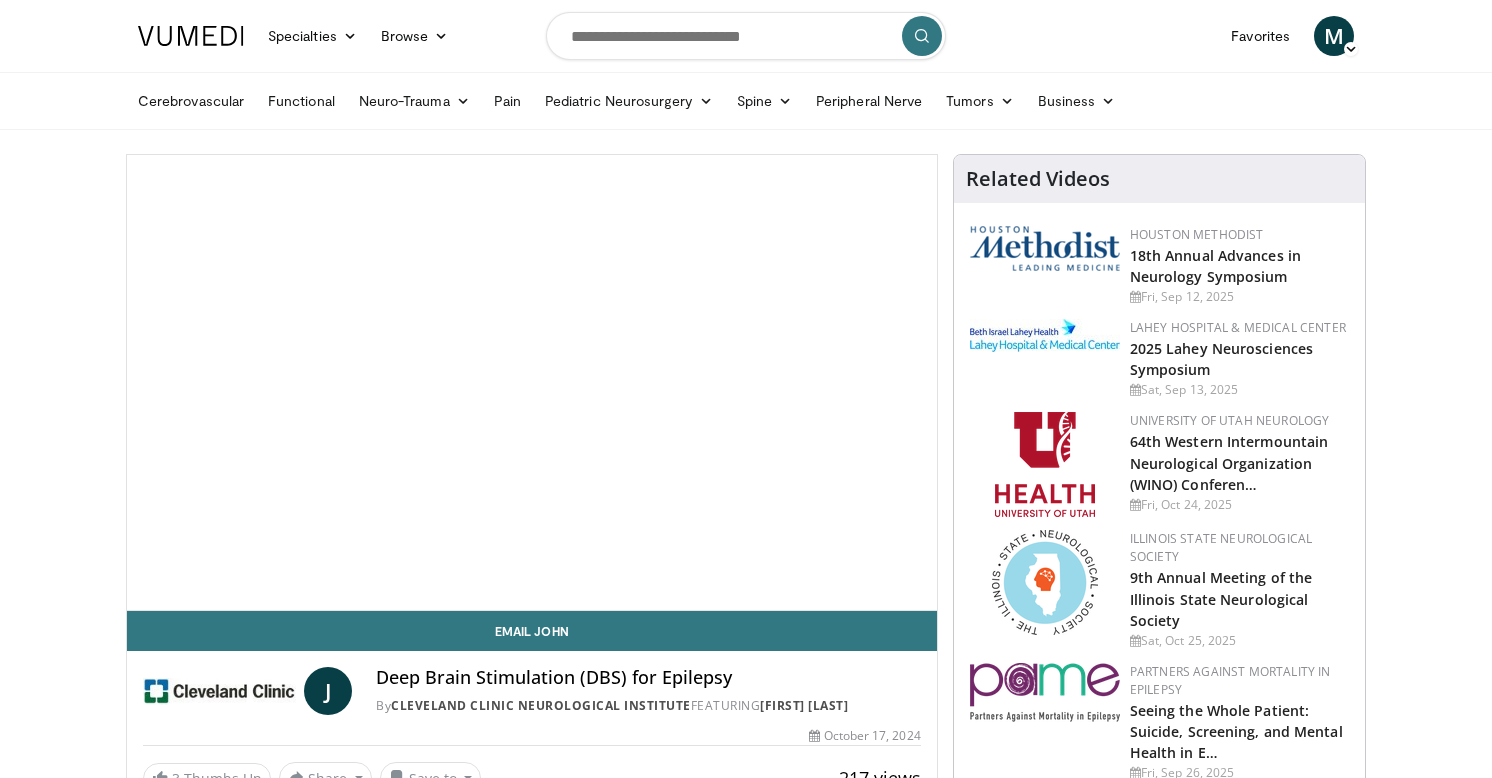 scroll, scrollTop: 0, scrollLeft: 0, axis: both 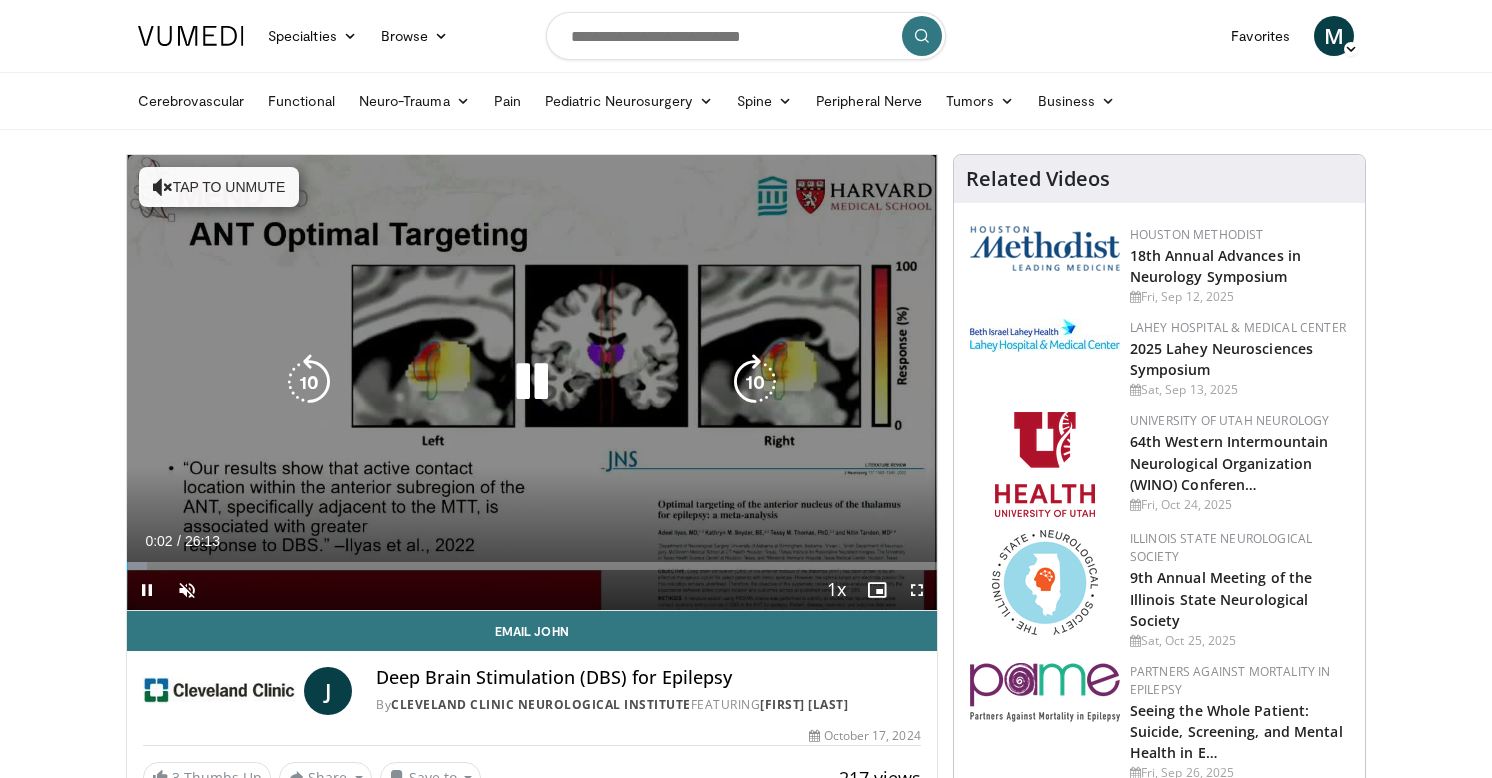 click at bounding box center [532, 382] 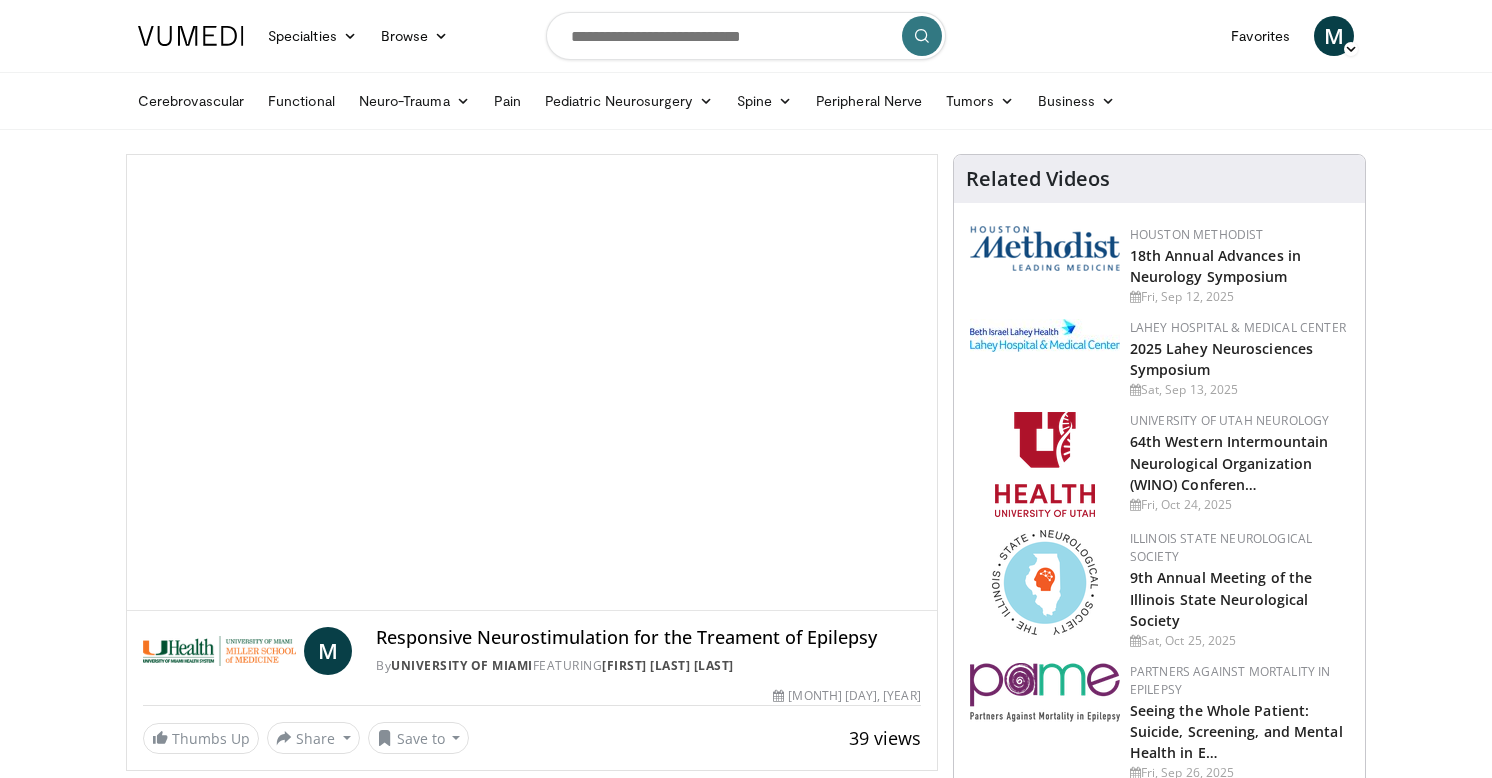 scroll, scrollTop: 0, scrollLeft: 0, axis: both 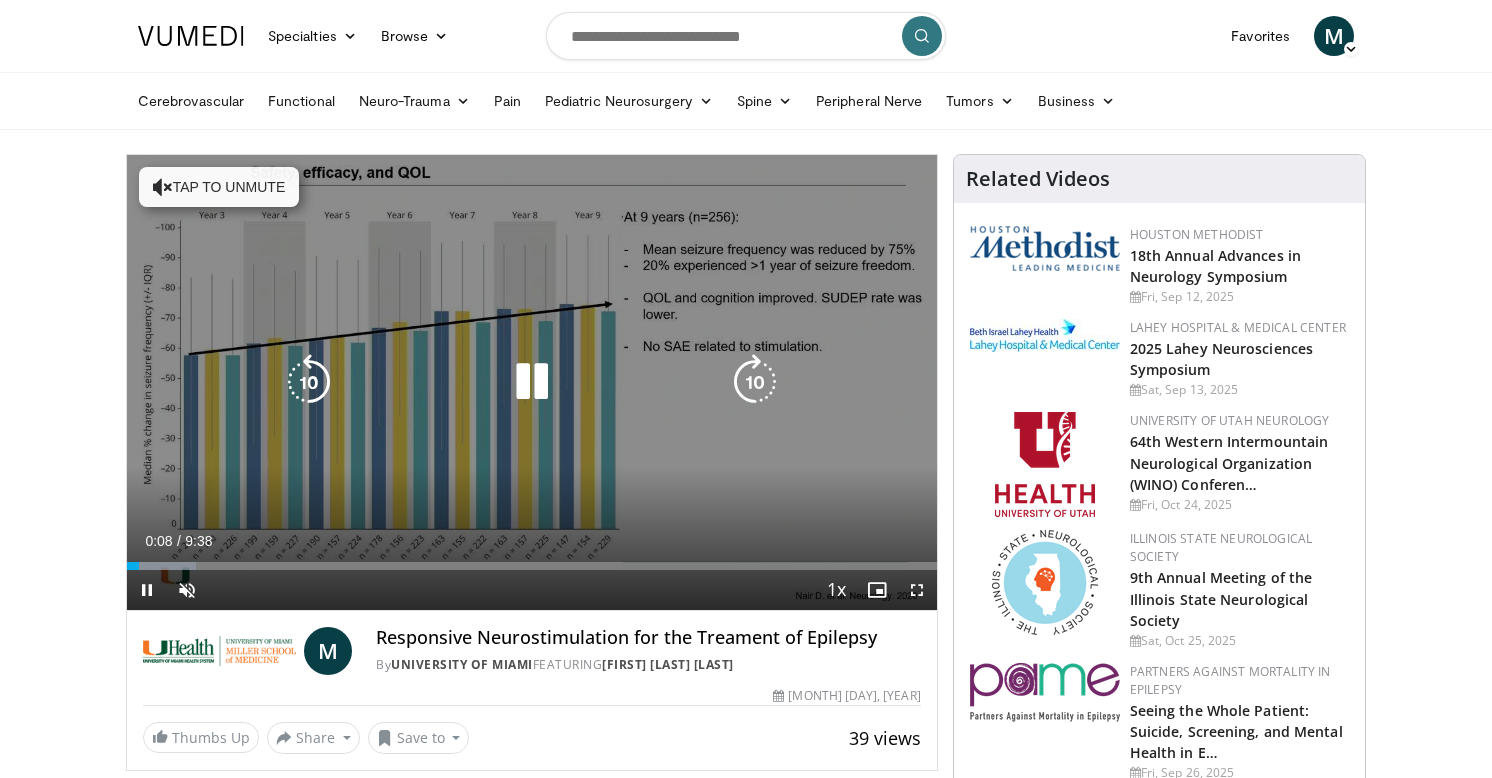 click at bounding box center [532, 382] 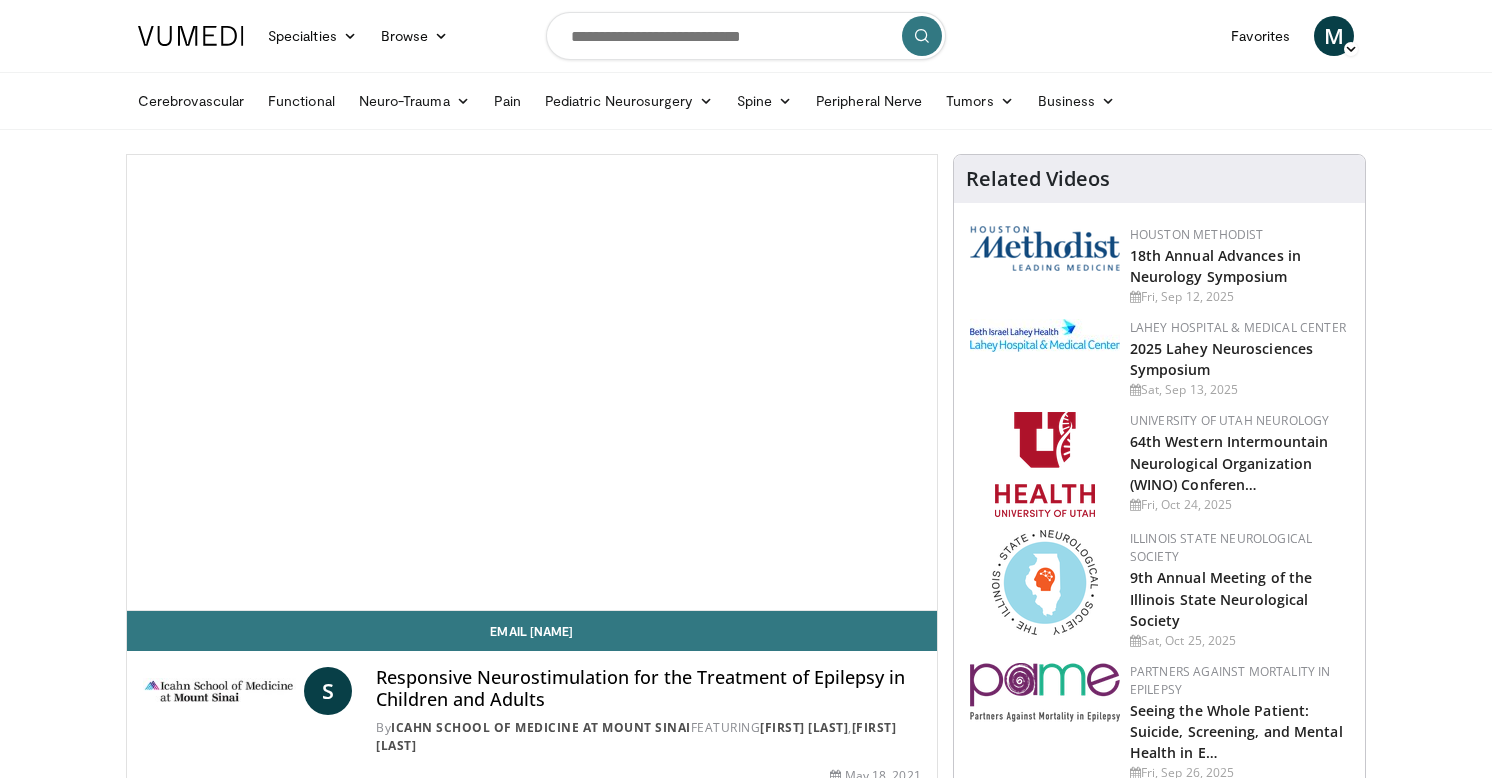scroll, scrollTop: 0, scrollLeft: 0, axis: both 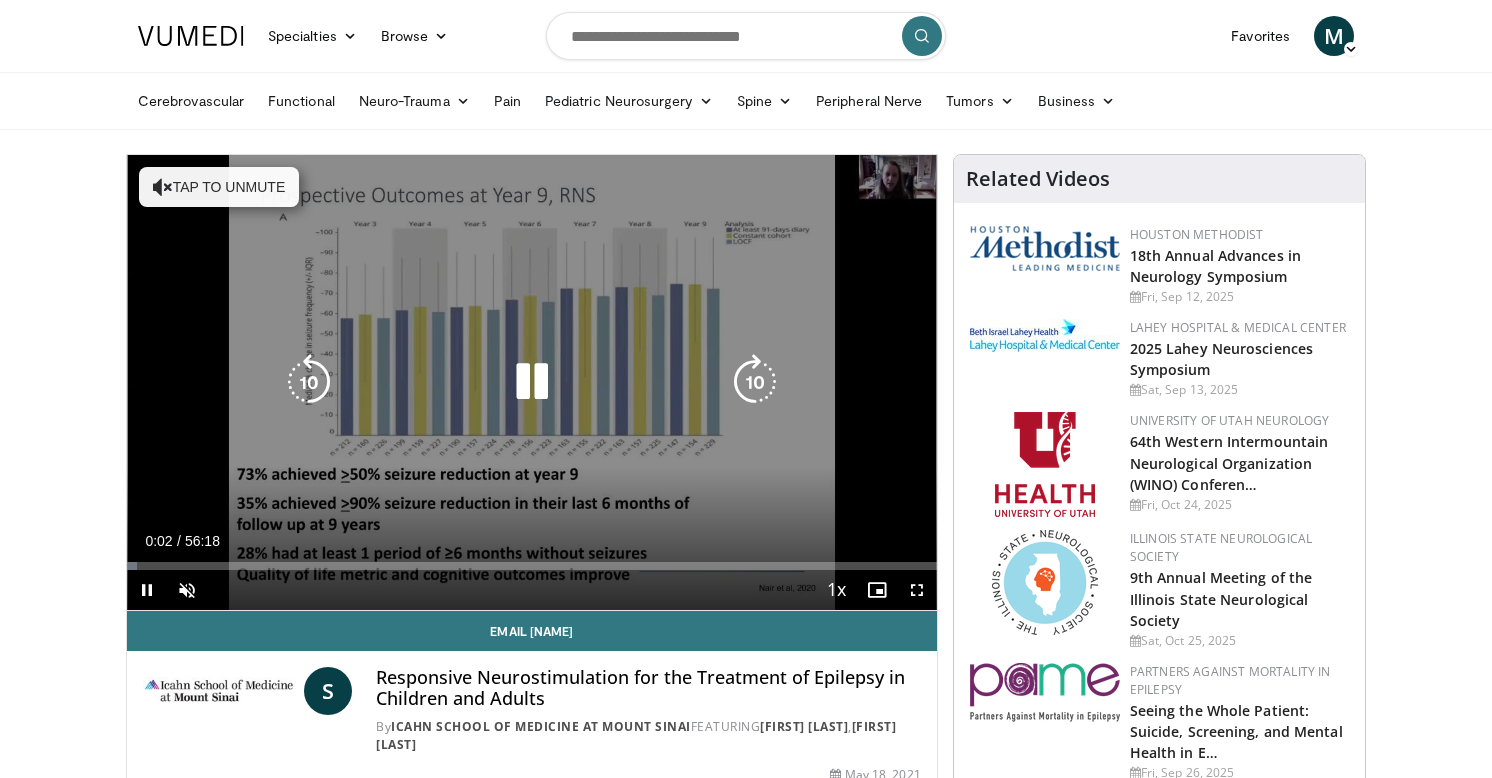 click at bounding box center [532, 382] 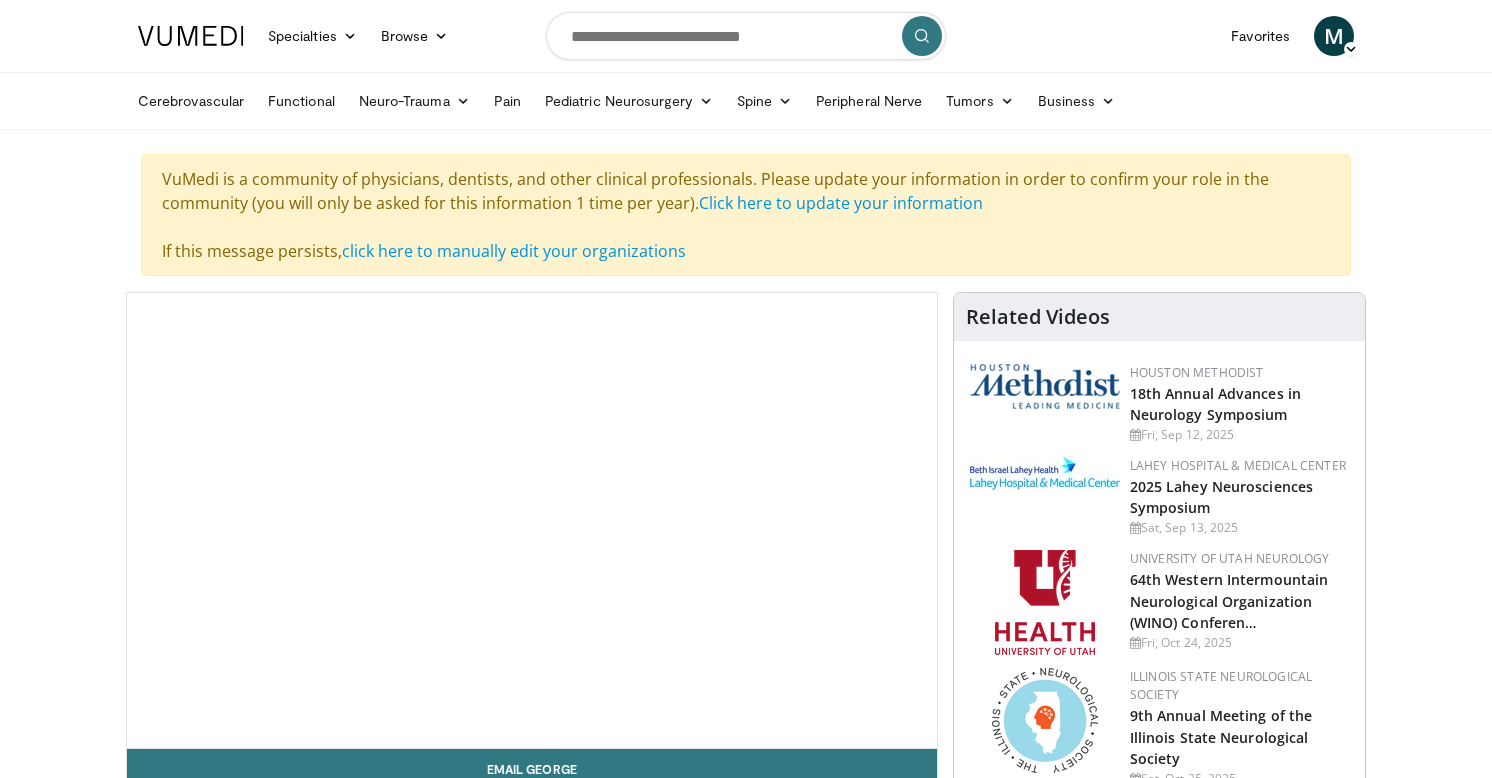 scroll, scrollTop: 0, scrollLeft: 0, axis: both 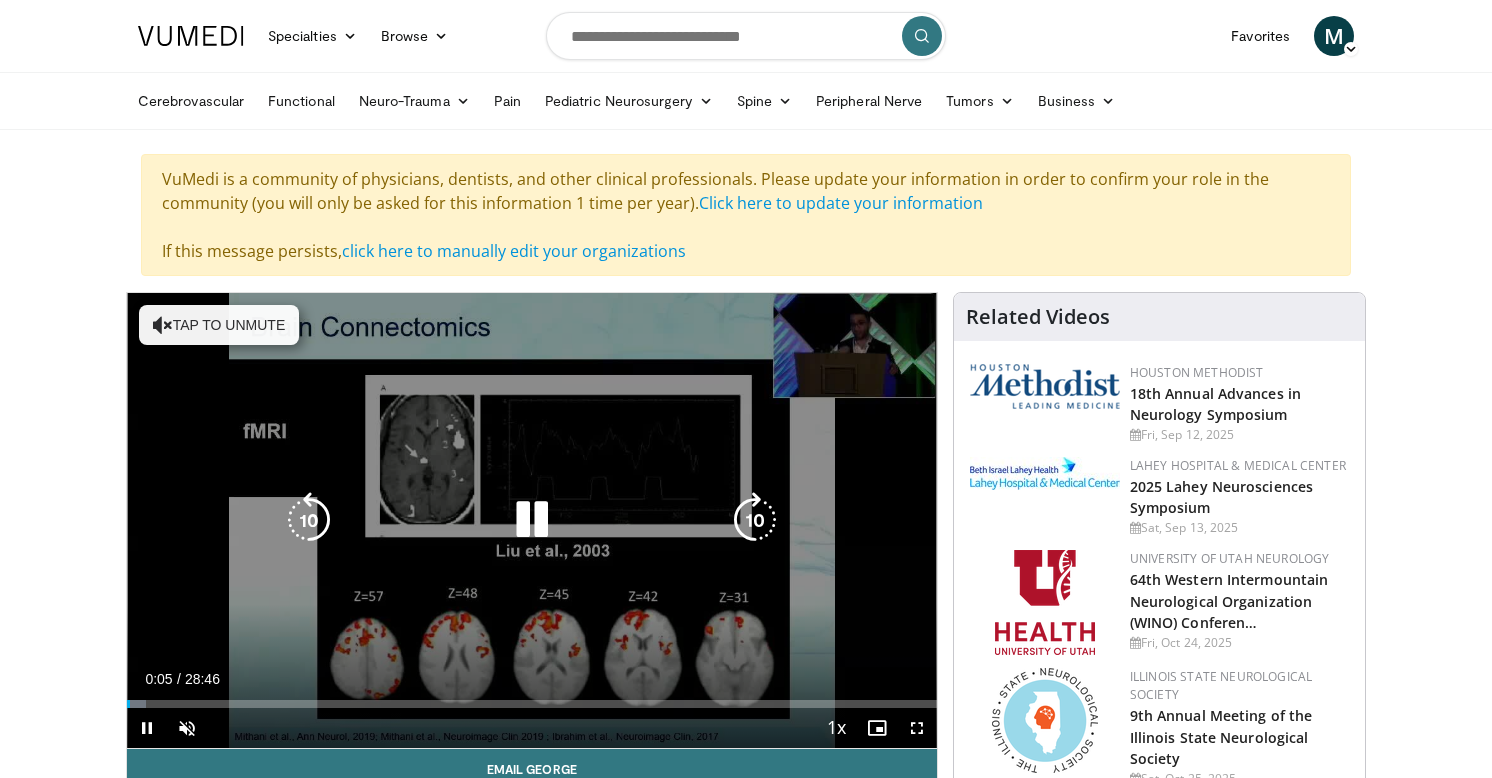 click at bounding box center (532, 520) 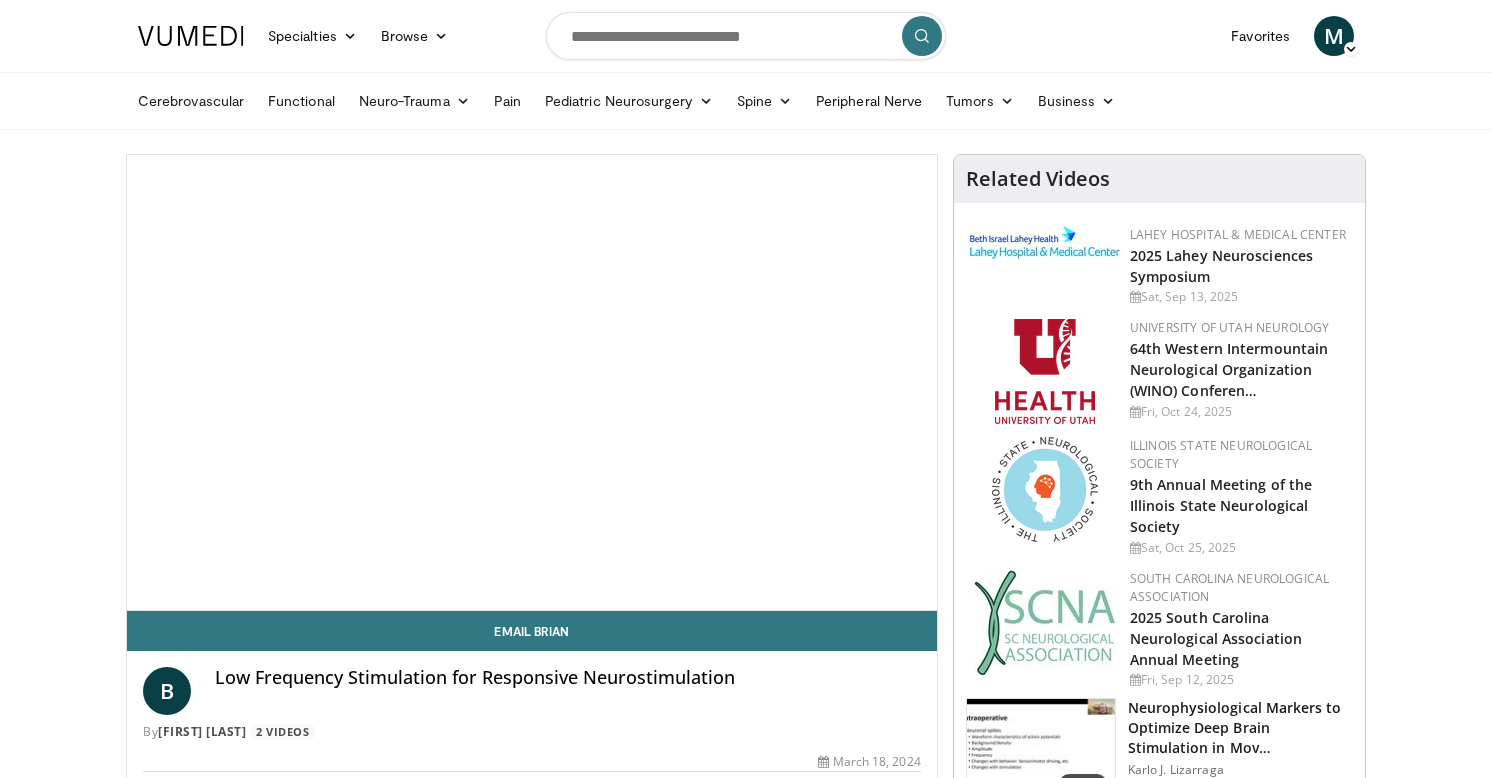 scroll, scrollTop: 0, scrollLeft: 0, axis: both 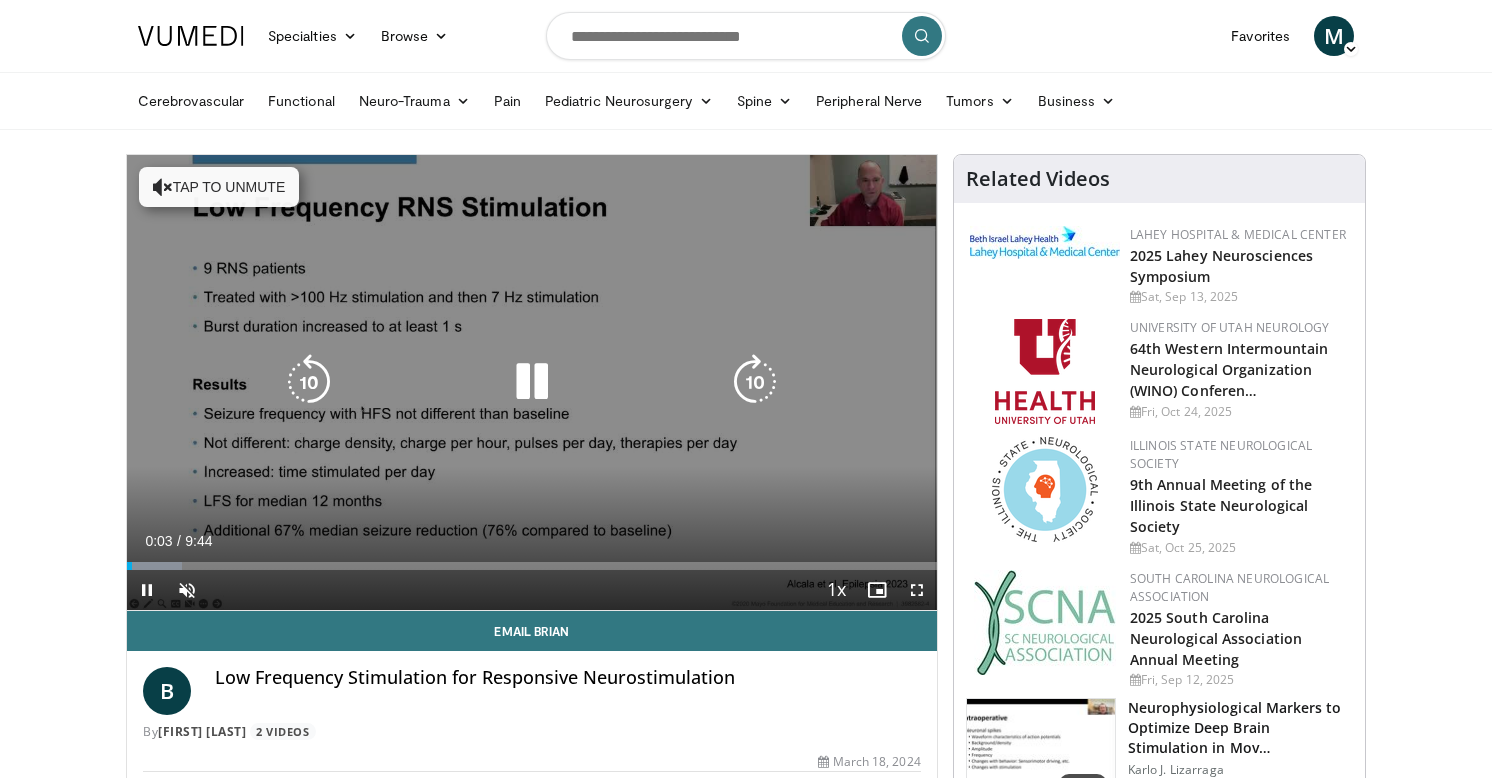 click at bounding box center (532, 382) 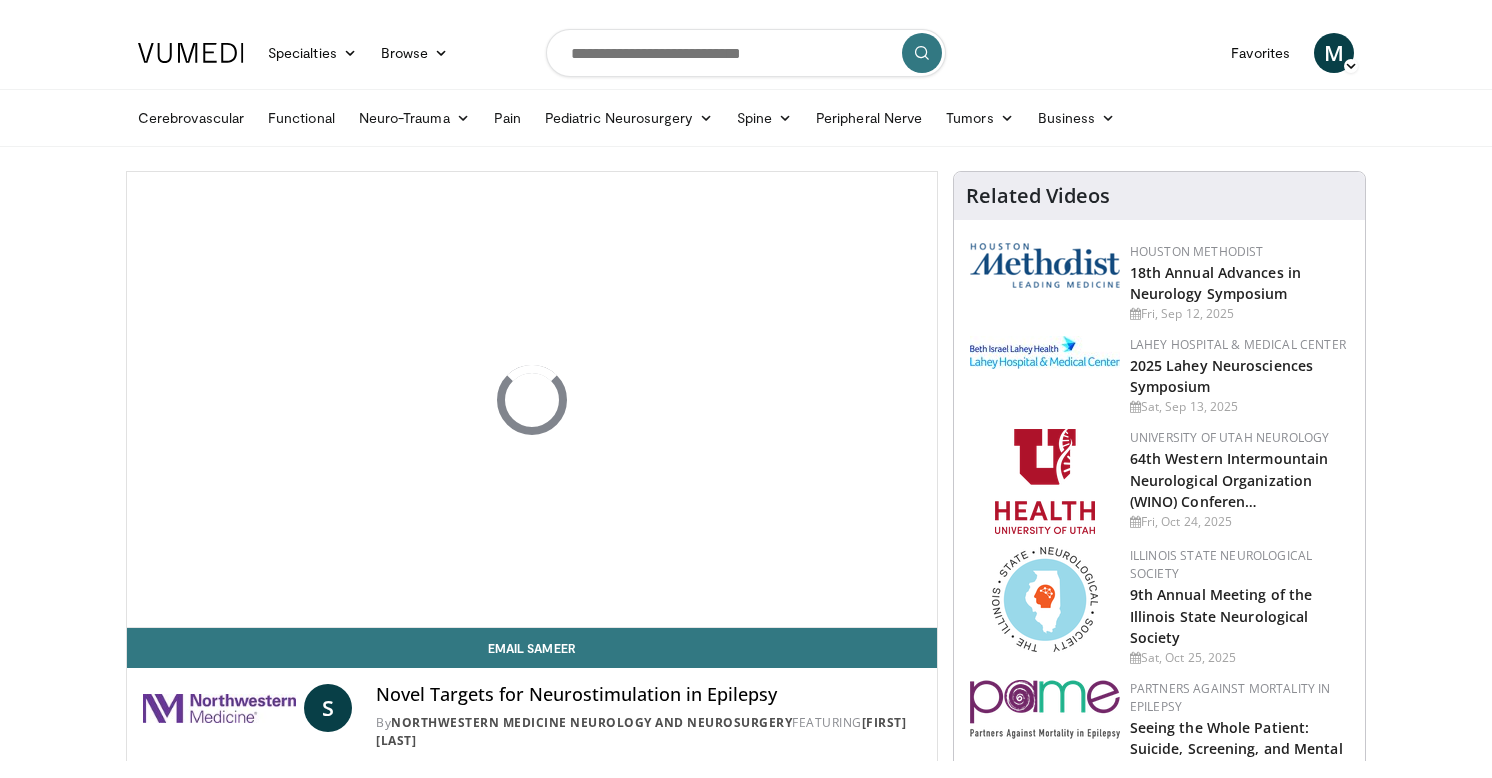 scroll, scrollTop: 0, scrollLeft: 0, axis: both 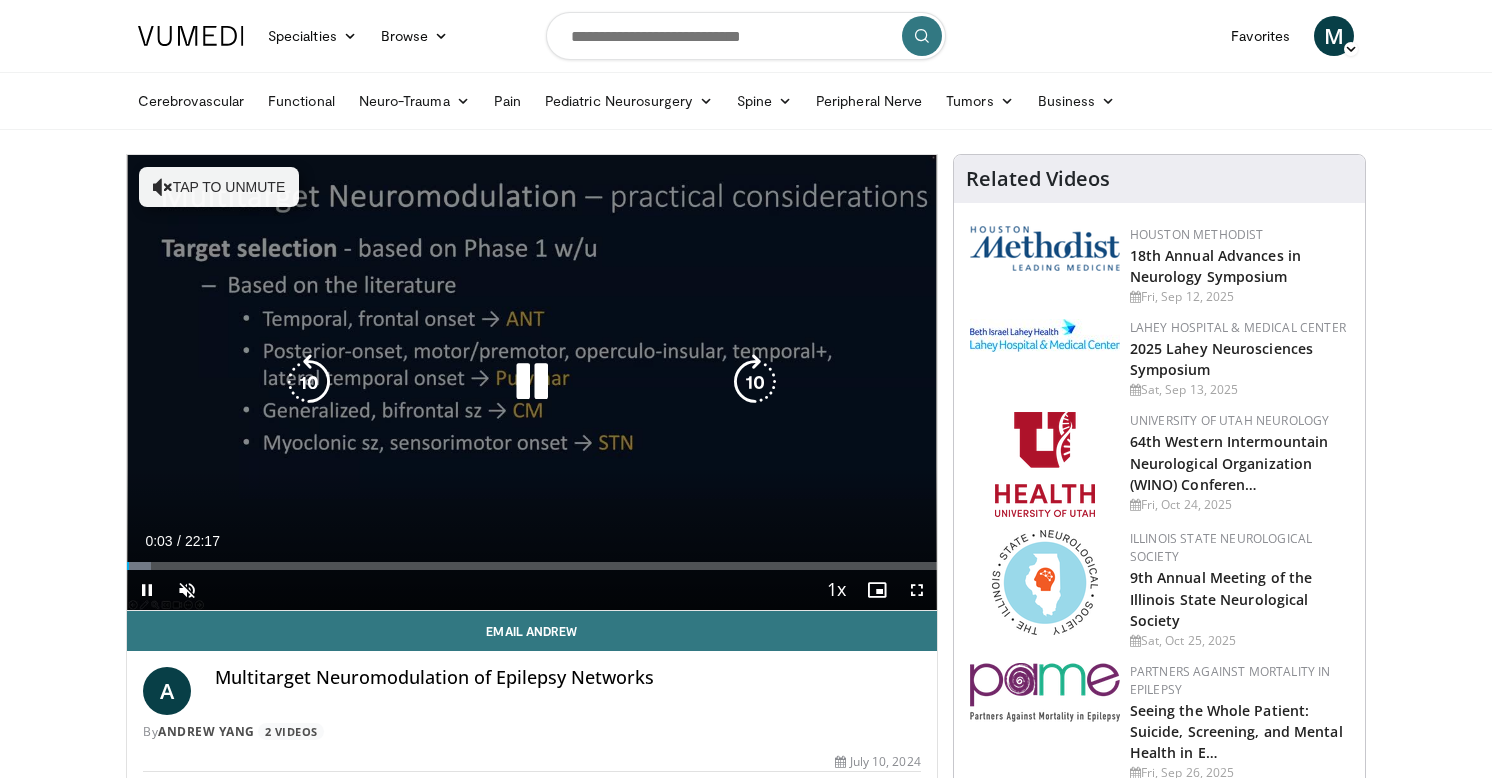 click at bounding box center (532, 382) 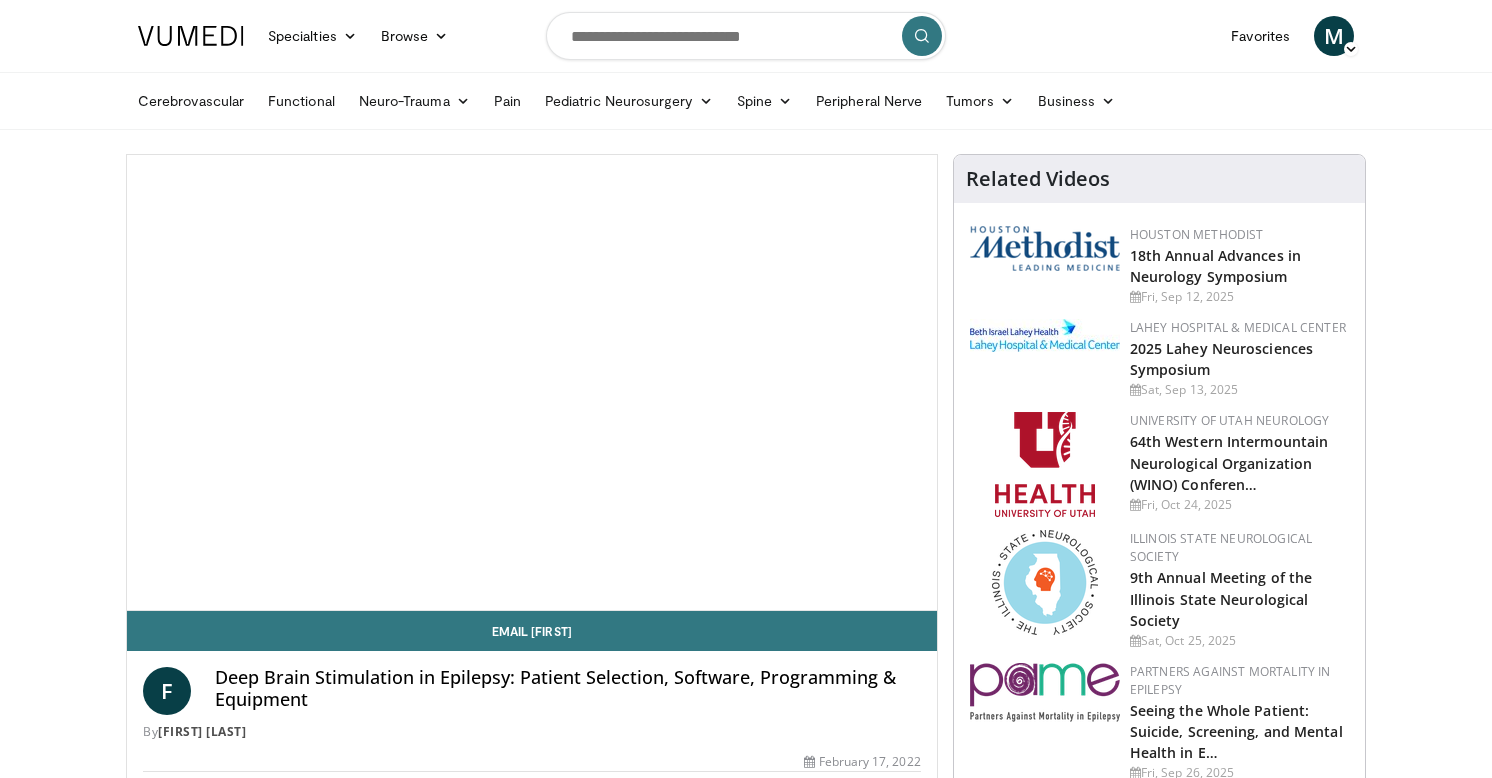 scroll, scrollTop: 0, scrollLeft: 0, axis: both 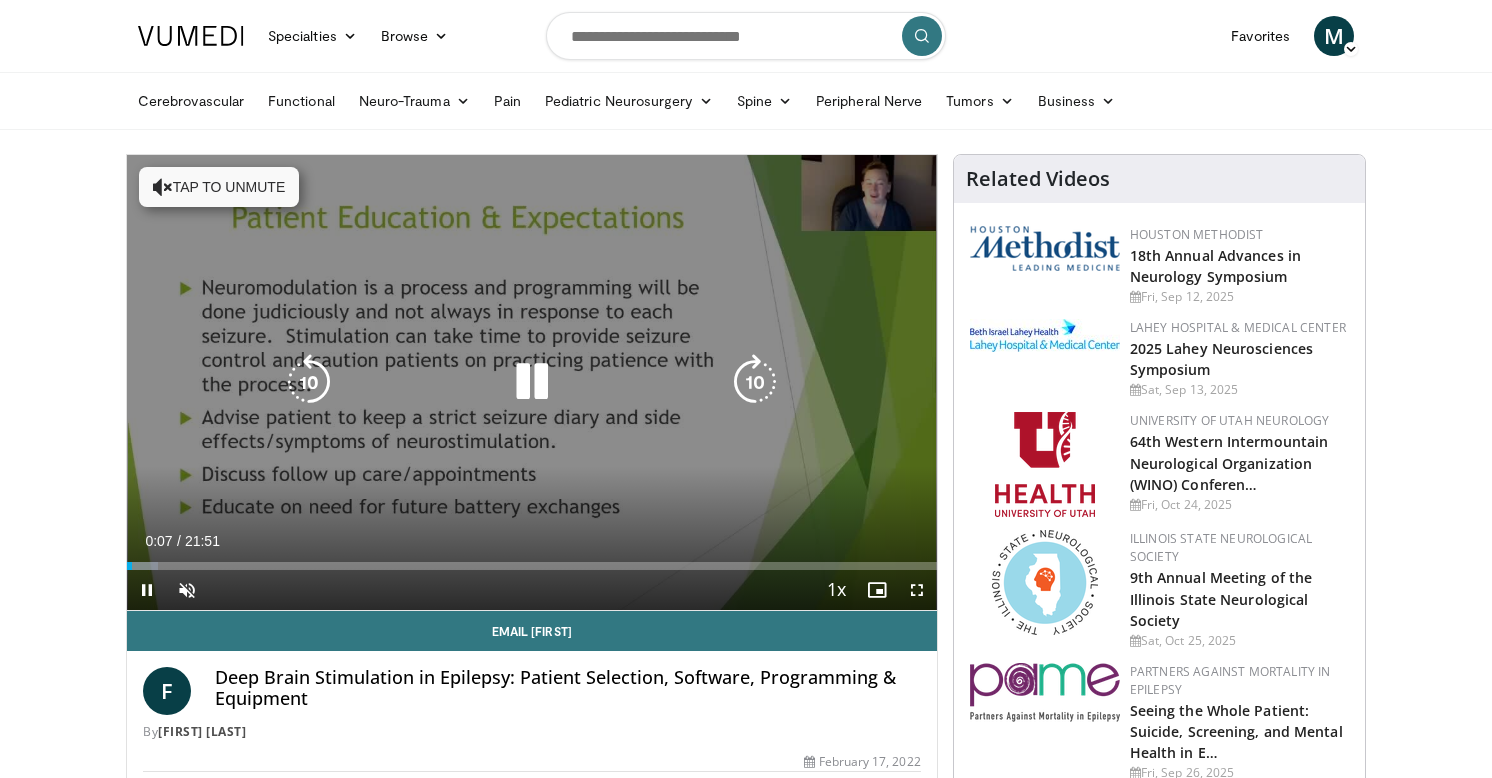 click at bounding box center (532, 382) 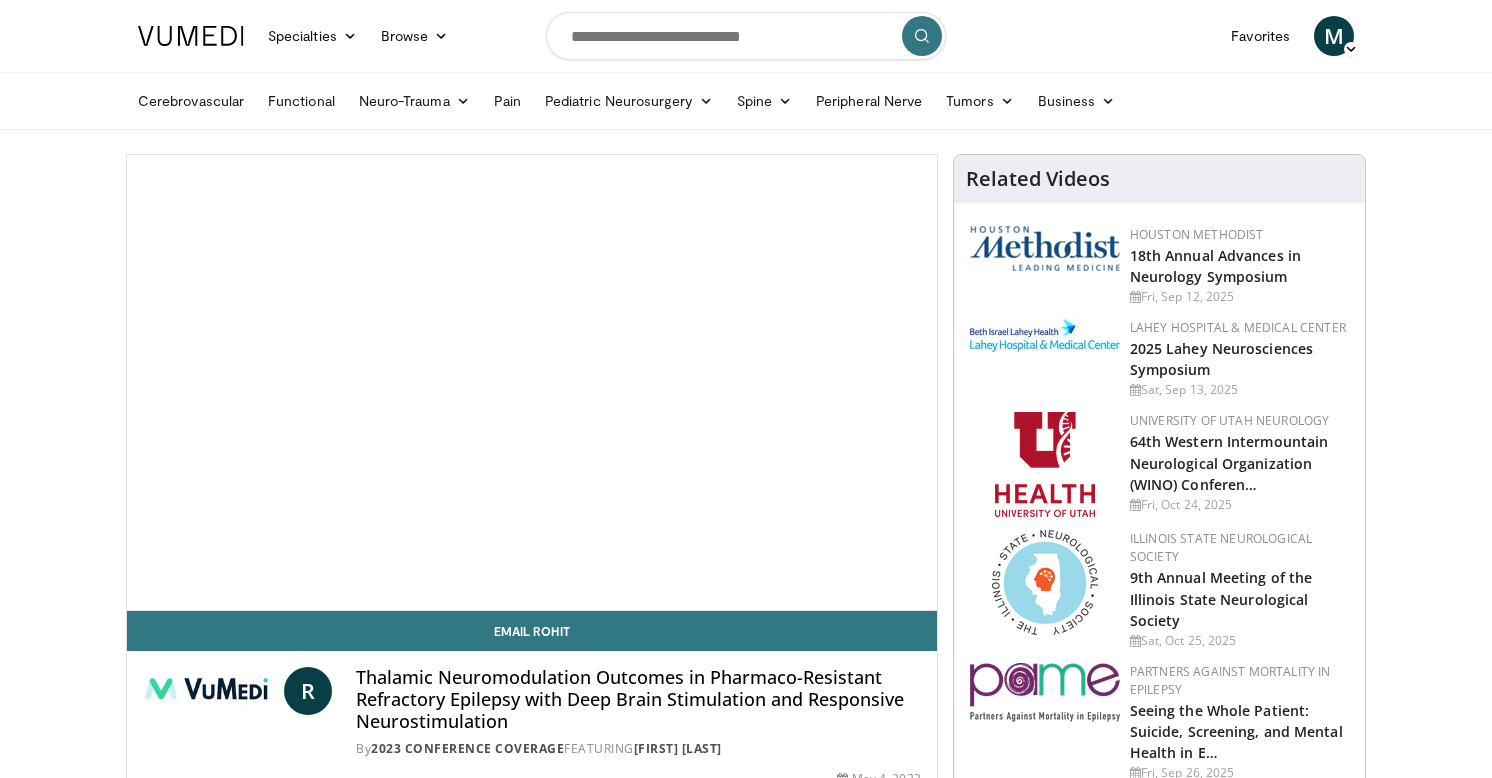 scroll, scrollTop: 0, scrollLeft: 0, axis: both 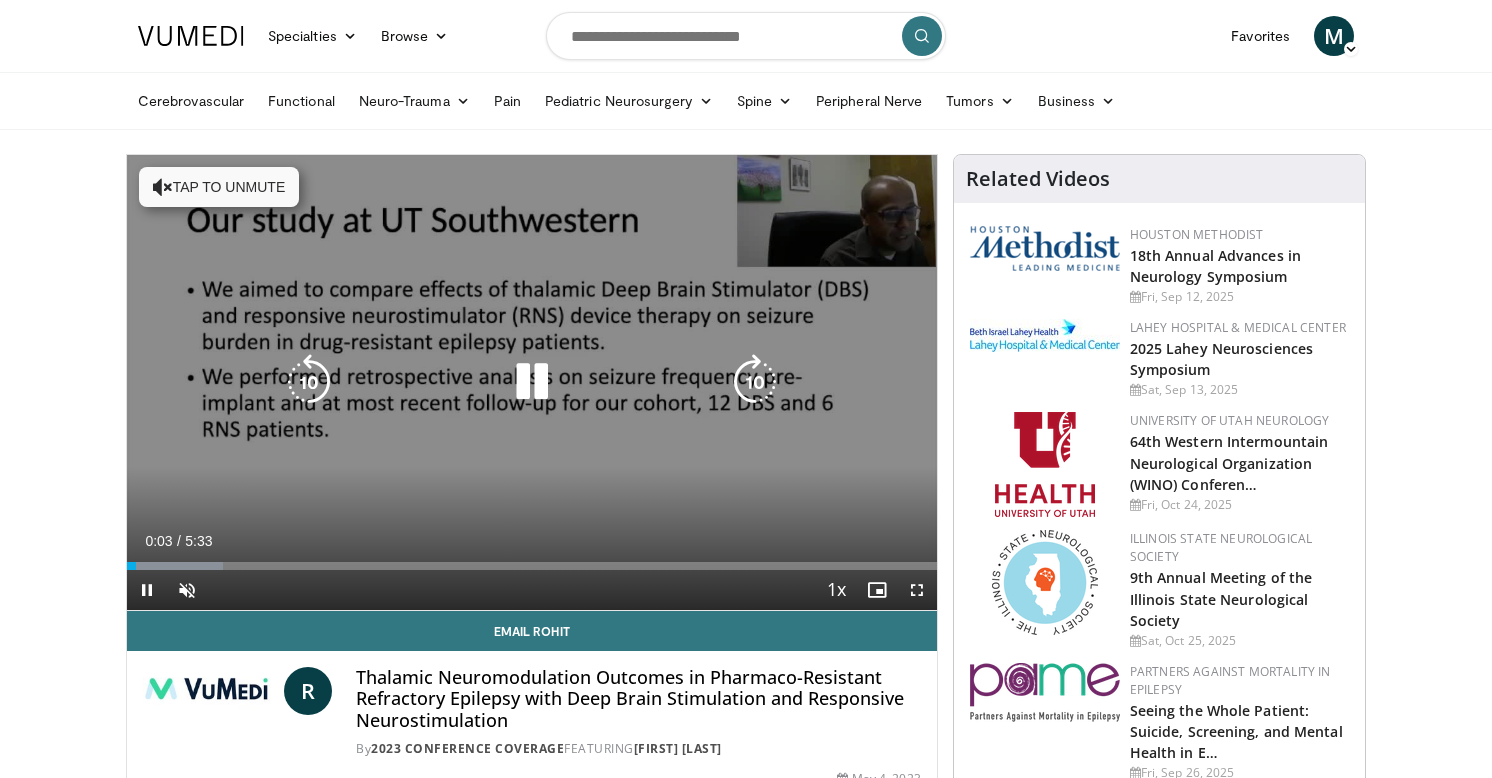 click at bounding box center (532, 382) 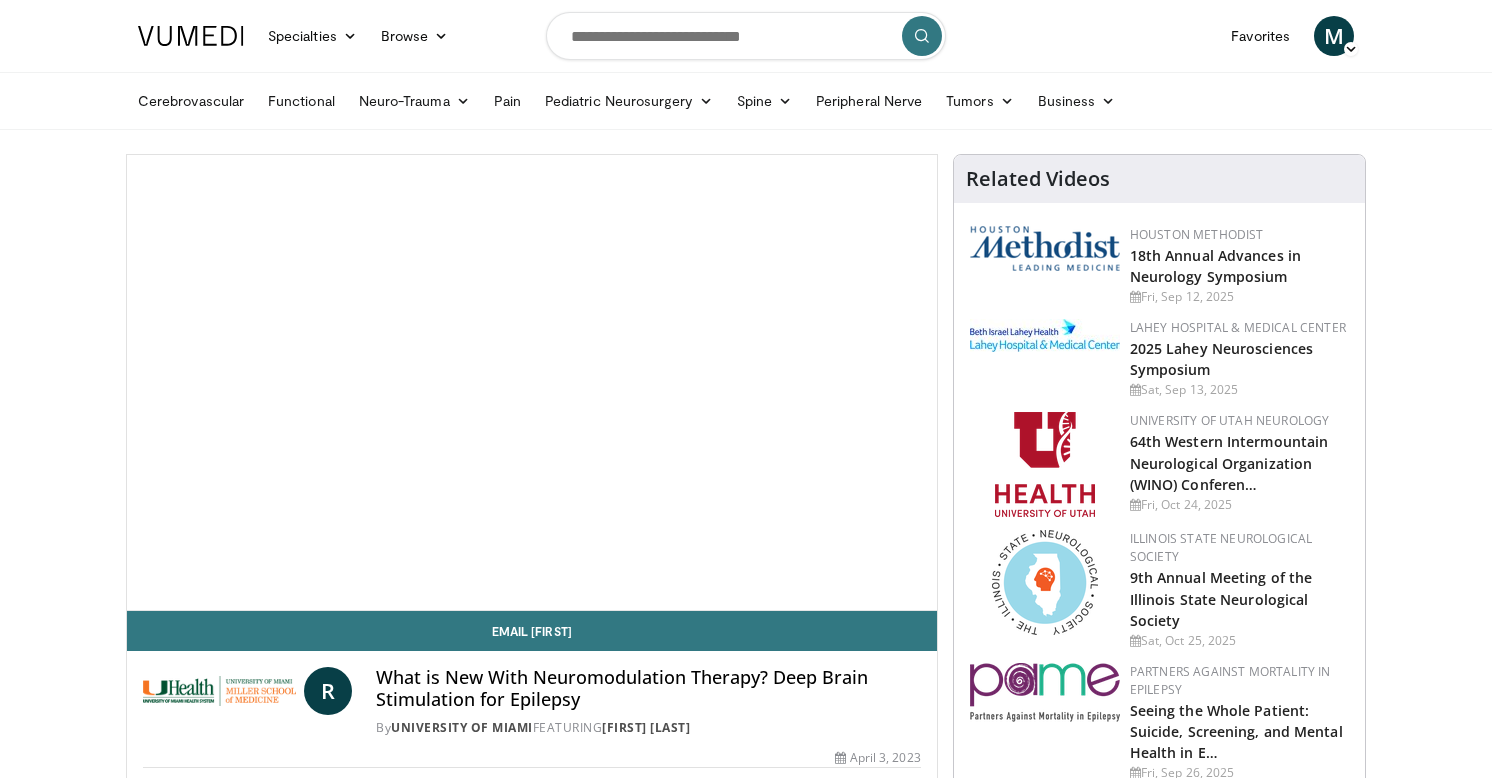 scroll, scrollTop: 0, scrollLeft: 0, axis: both 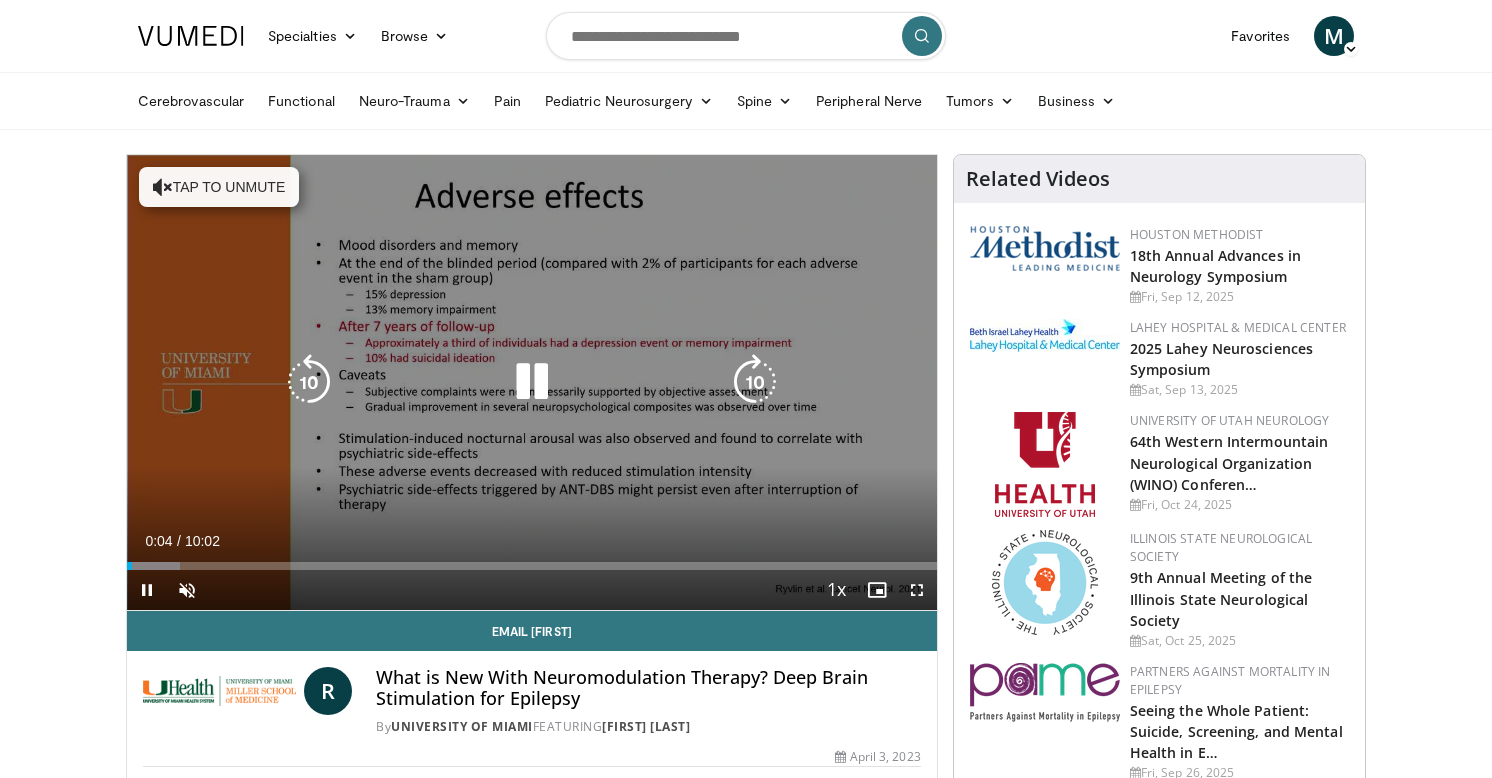 click at bounding box center (532, 382) 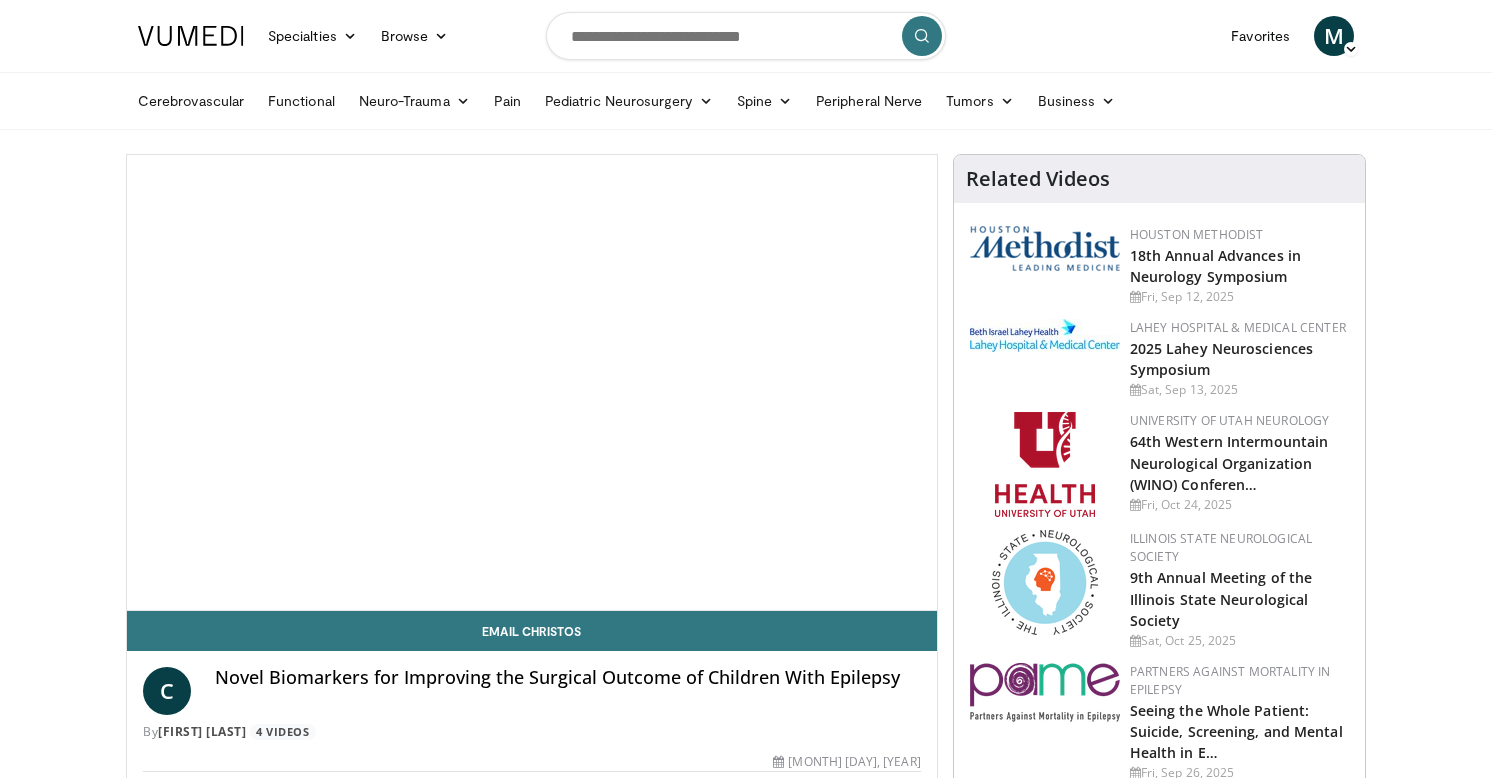 scroll, scrollTop: 0, scrollLeft: 0, axis: both 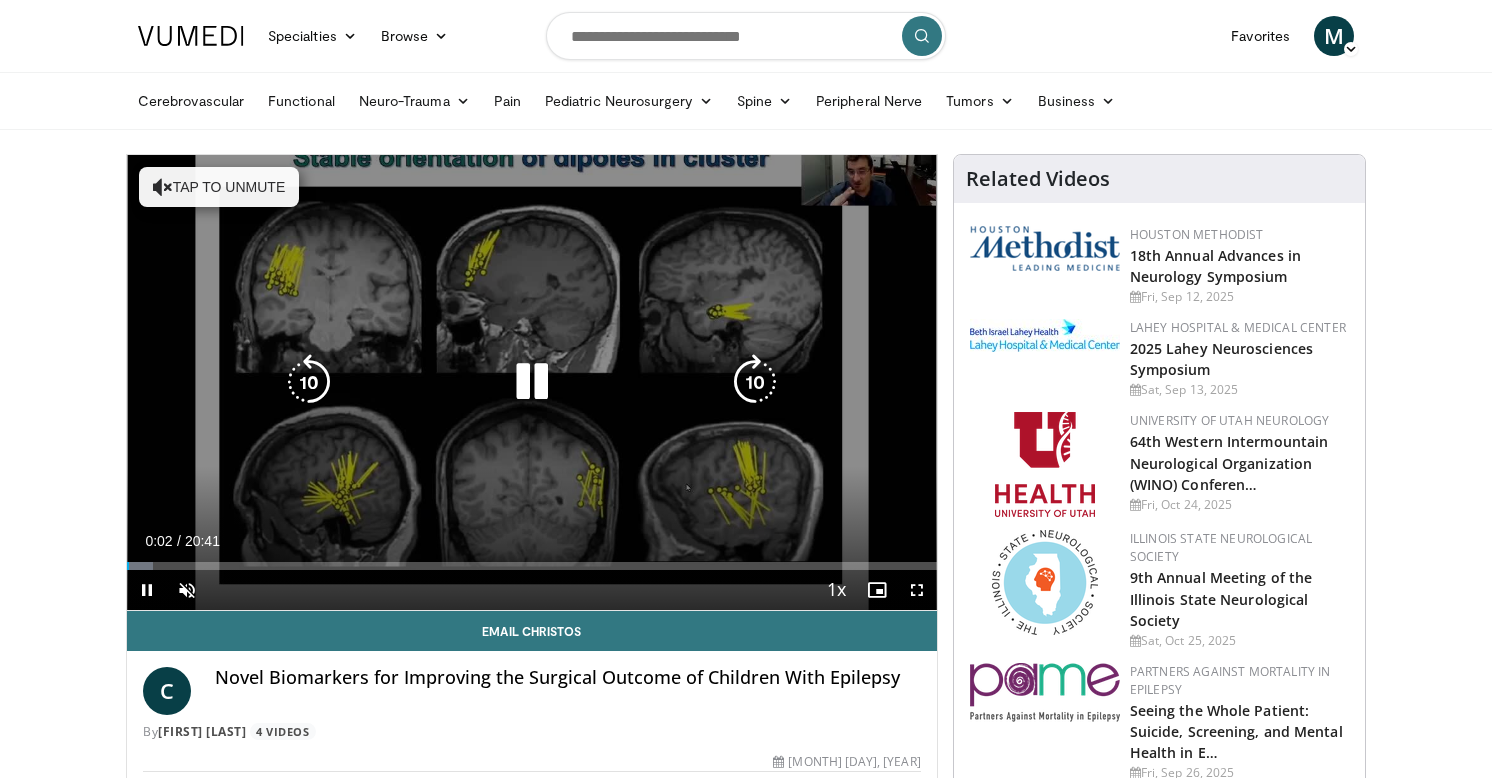 click at bounding box center [532, 382] 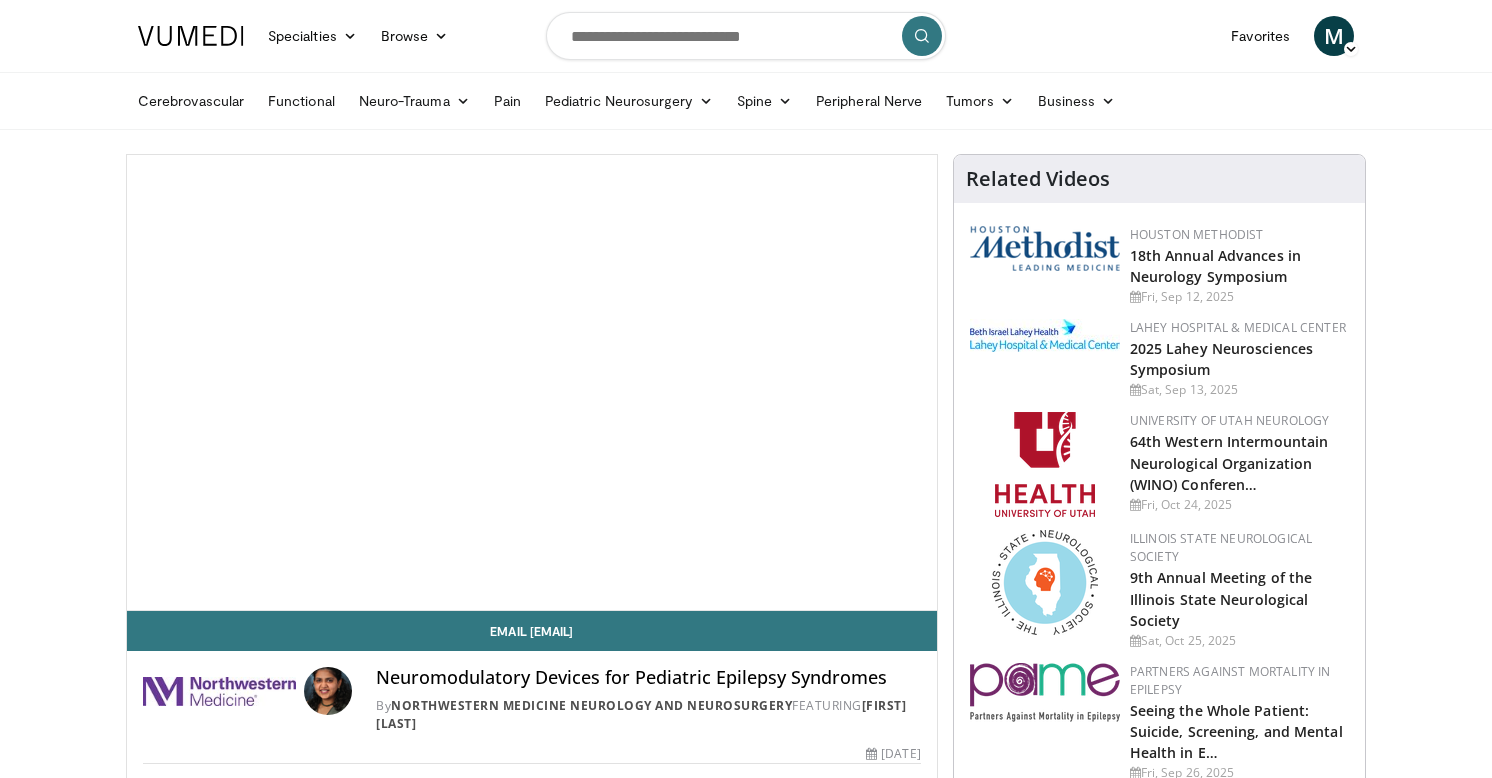 scroll, scrollTop: 0, scrollLeft: 0, axis: both 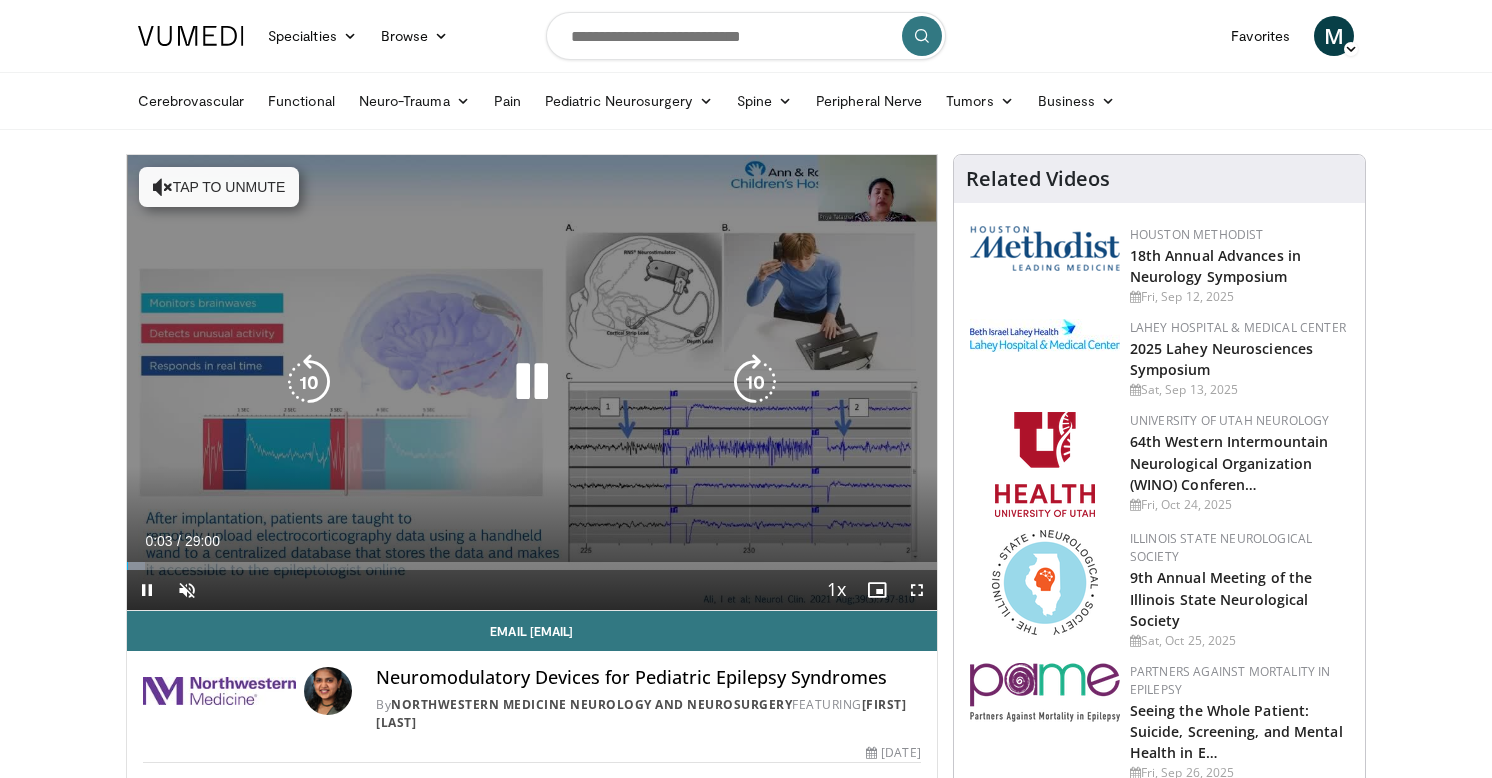 click at bounding box center (532, 382) 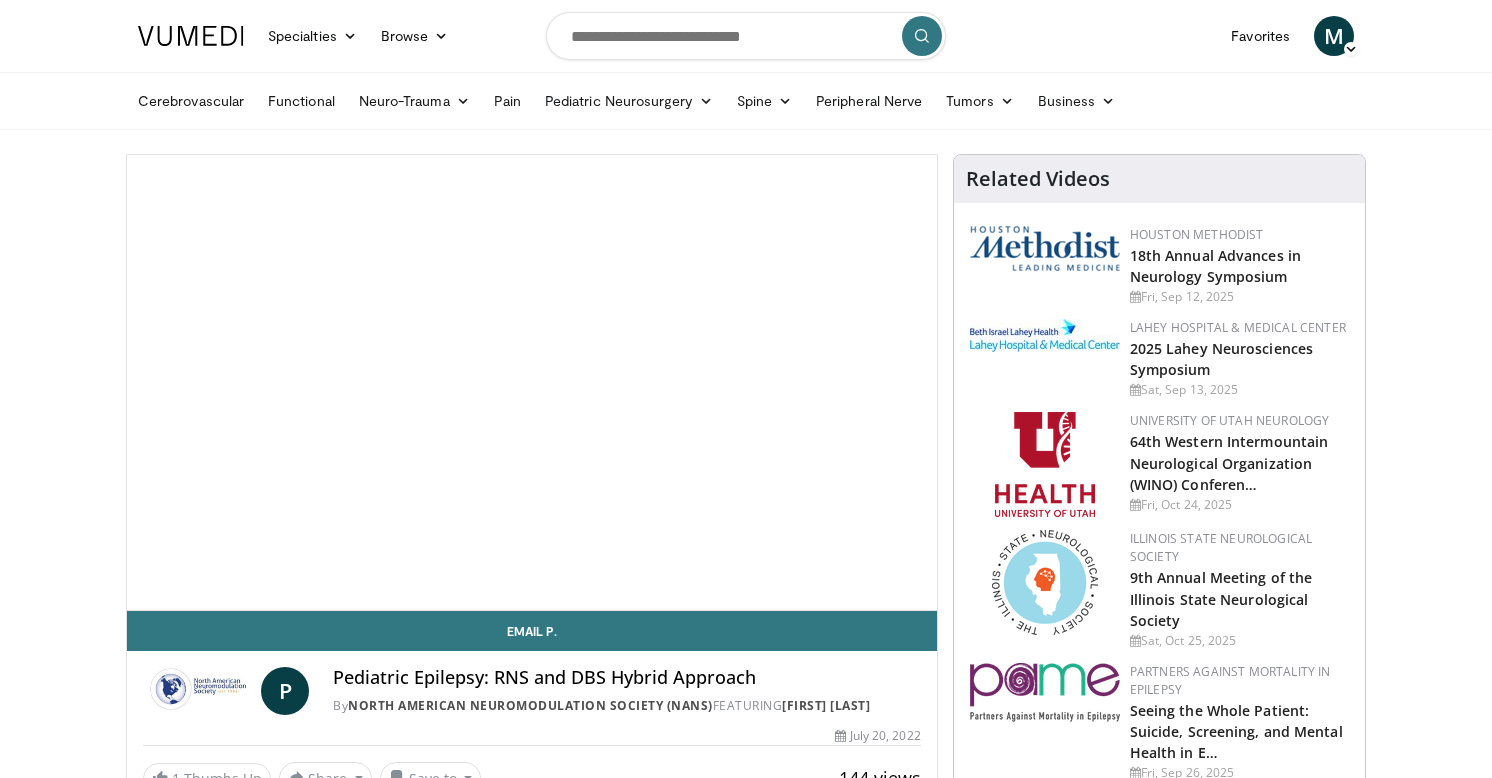 scroll, scrollTop: 0, scrollLeft: 0, axis: both 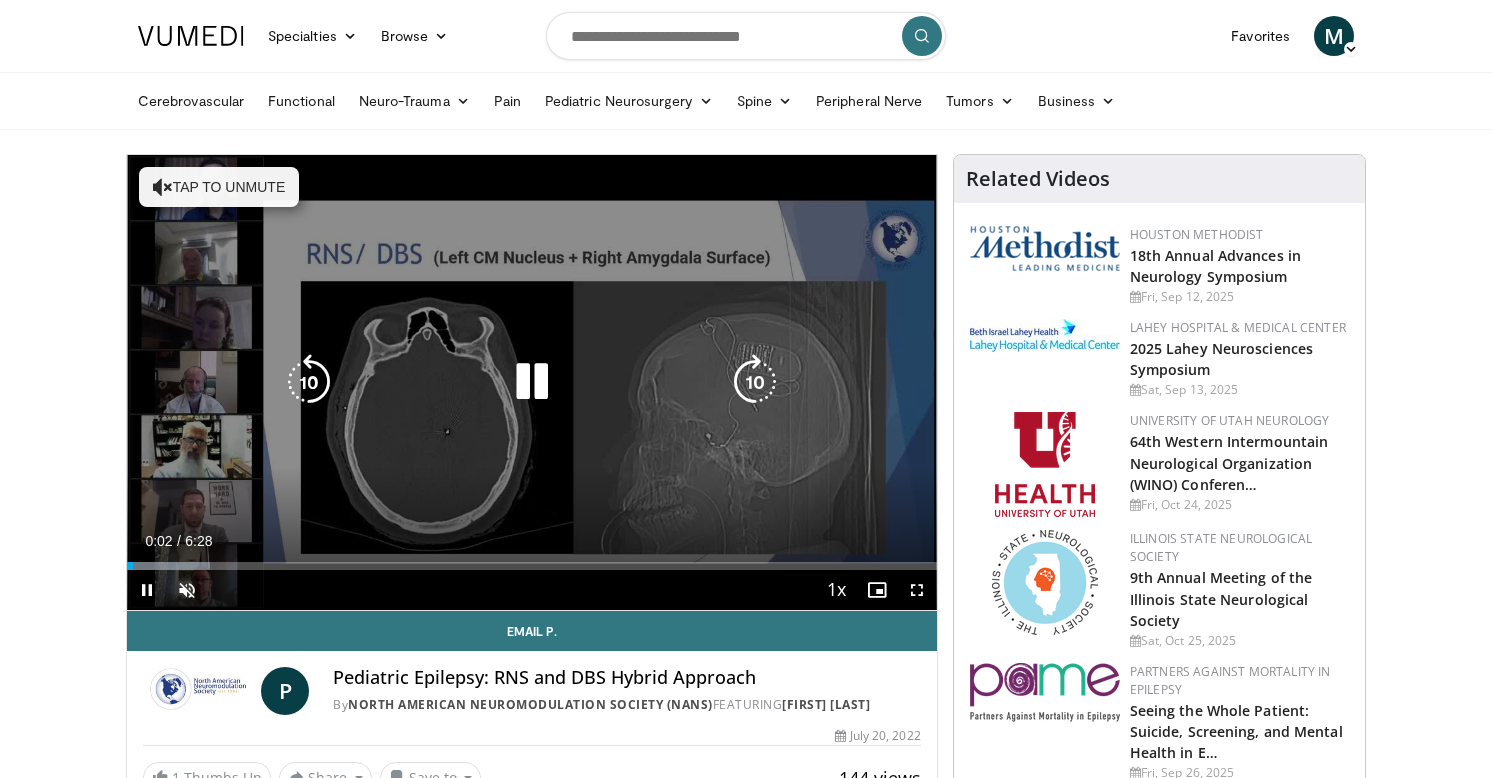 click at bounding box center [532, 382] 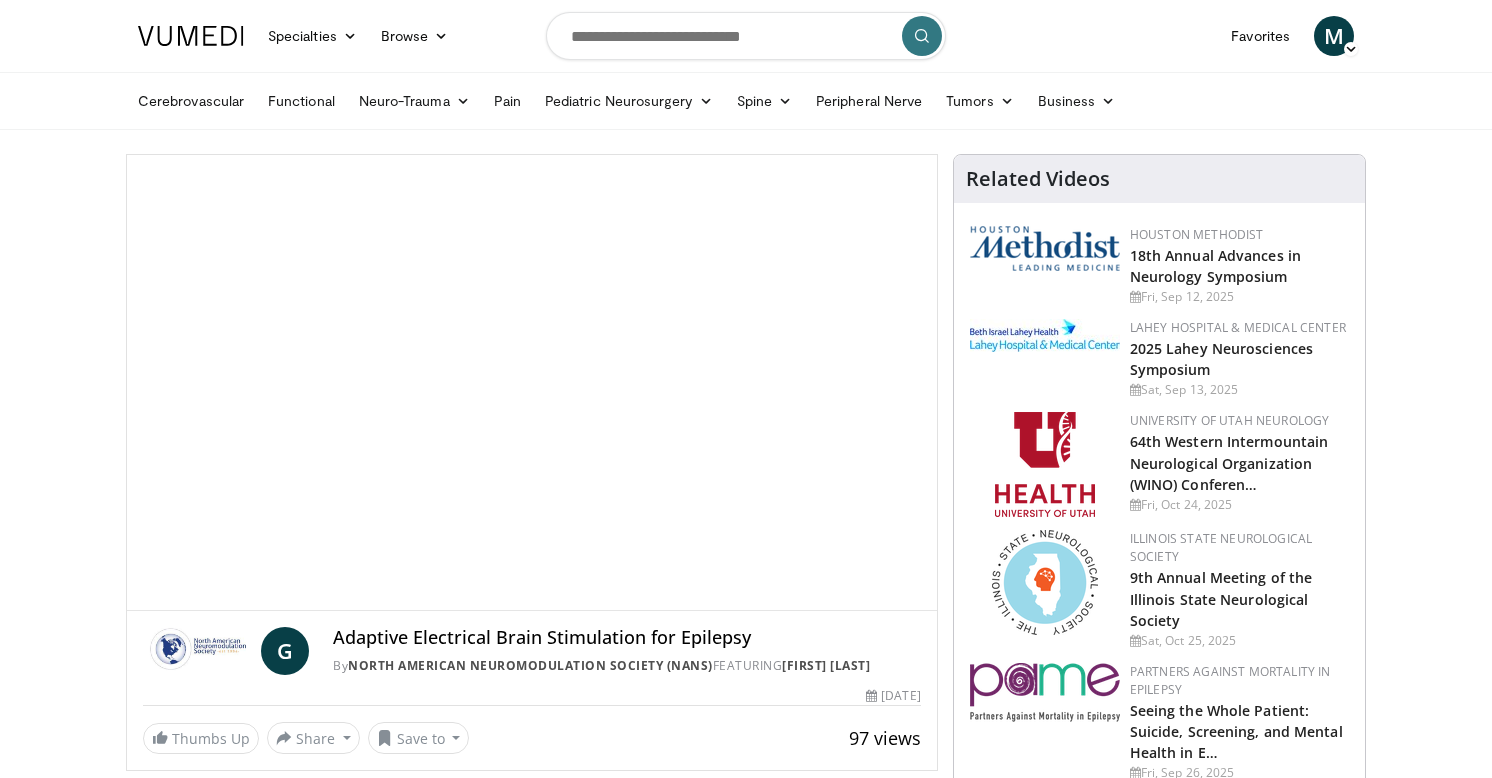 scroll, scrollTop: 0, scrollLeft: 0, axis: both 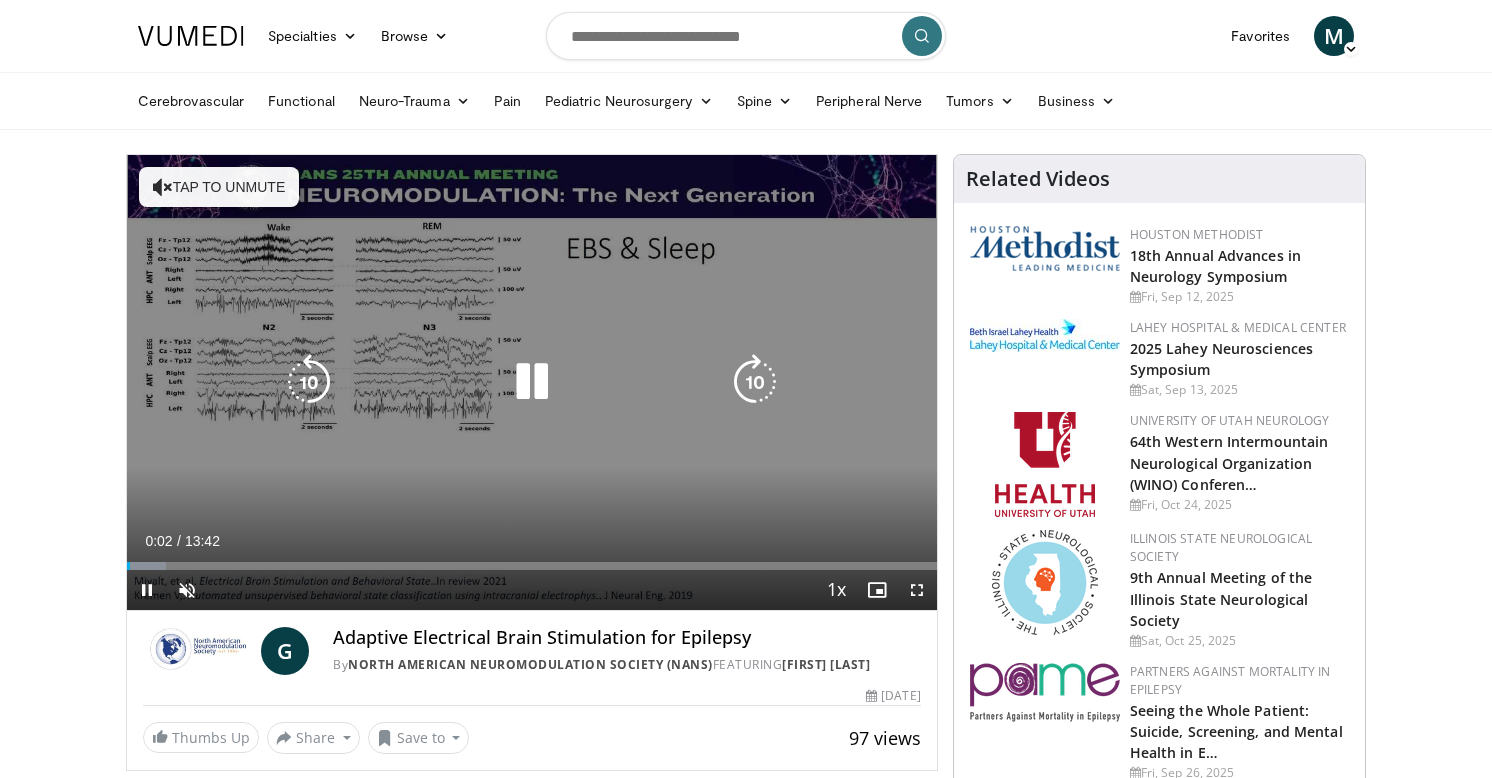 click at bounding box center [532, 382] 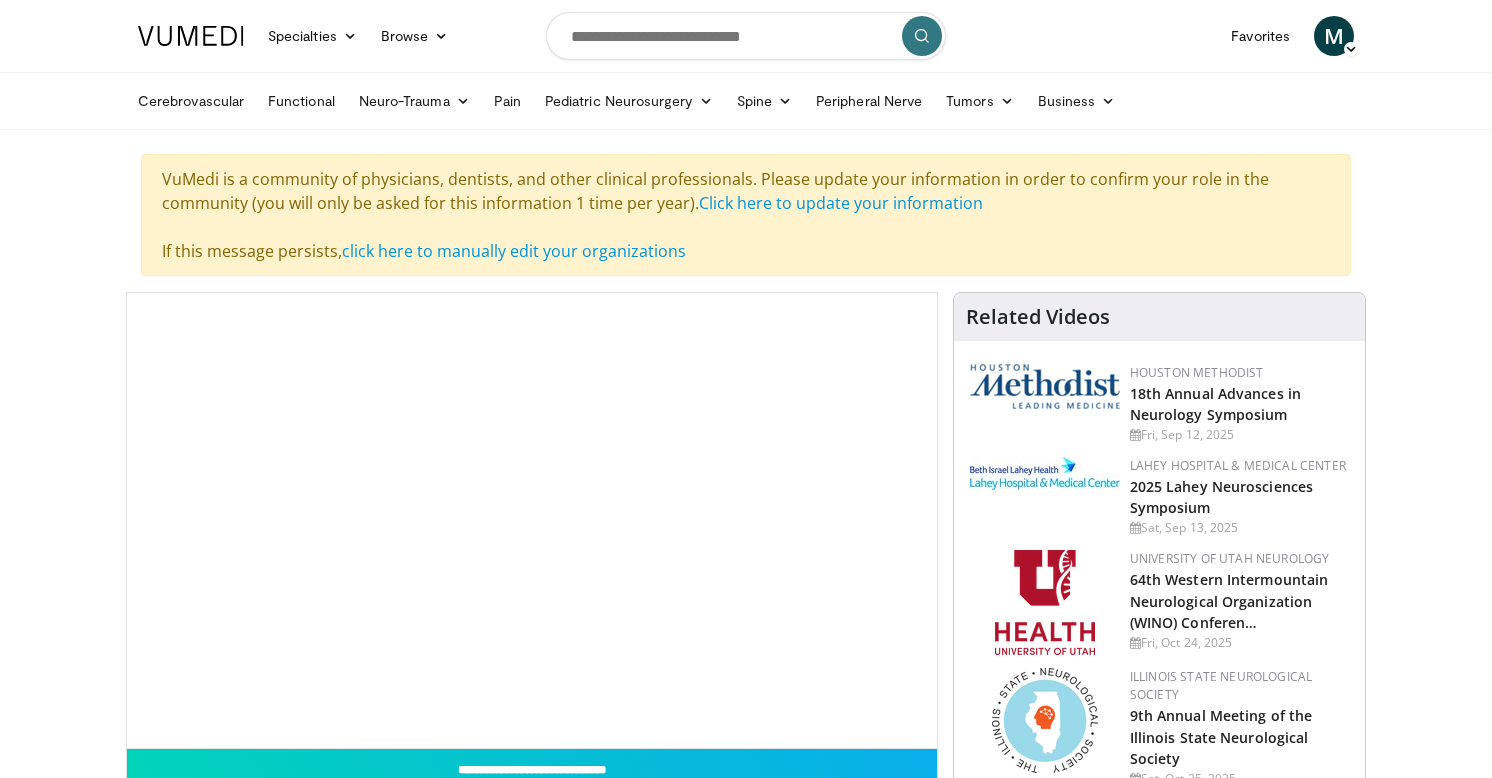 scroll, scrollTop: 0, scrollLeft: 0, axis: both 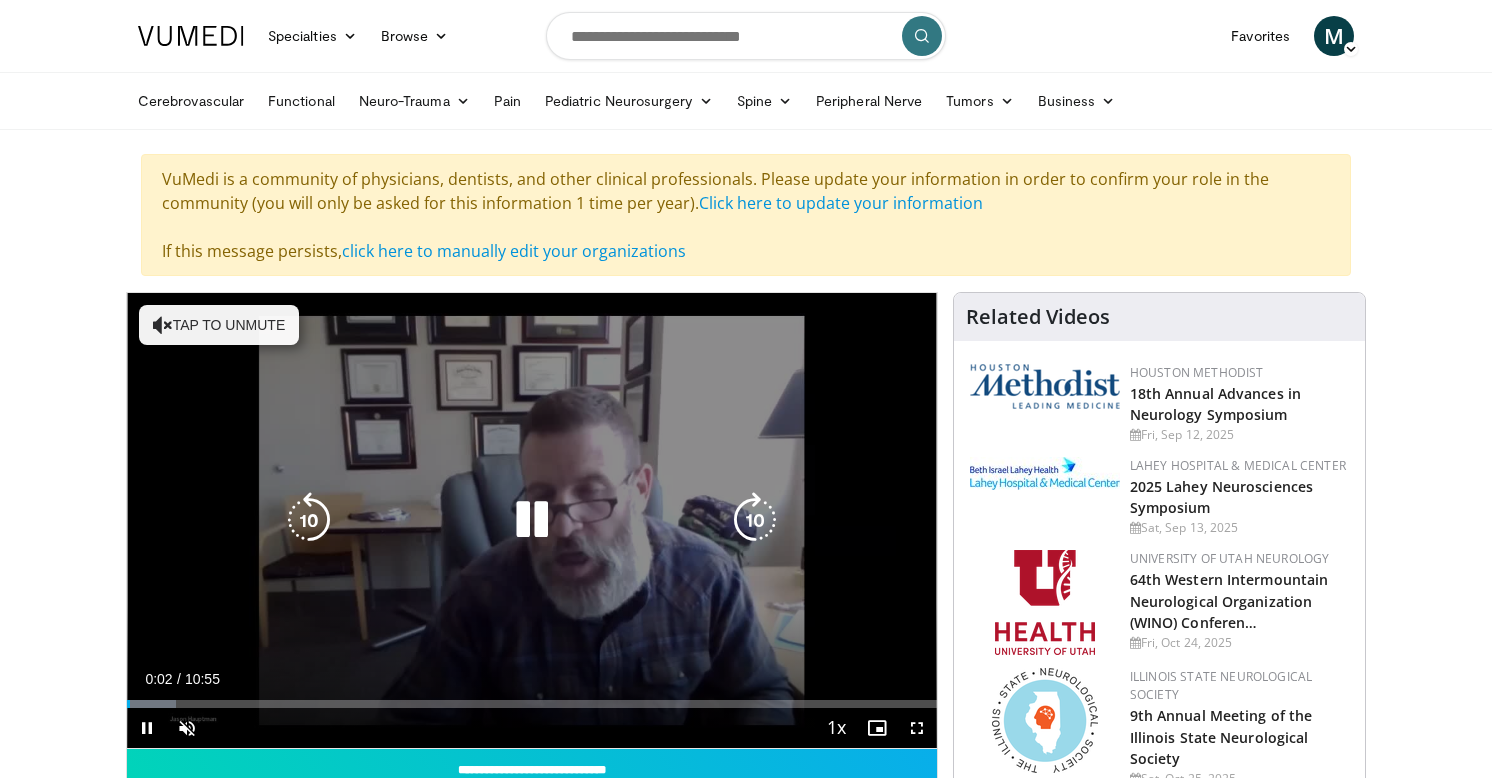 click at bounding box center (532, 520) 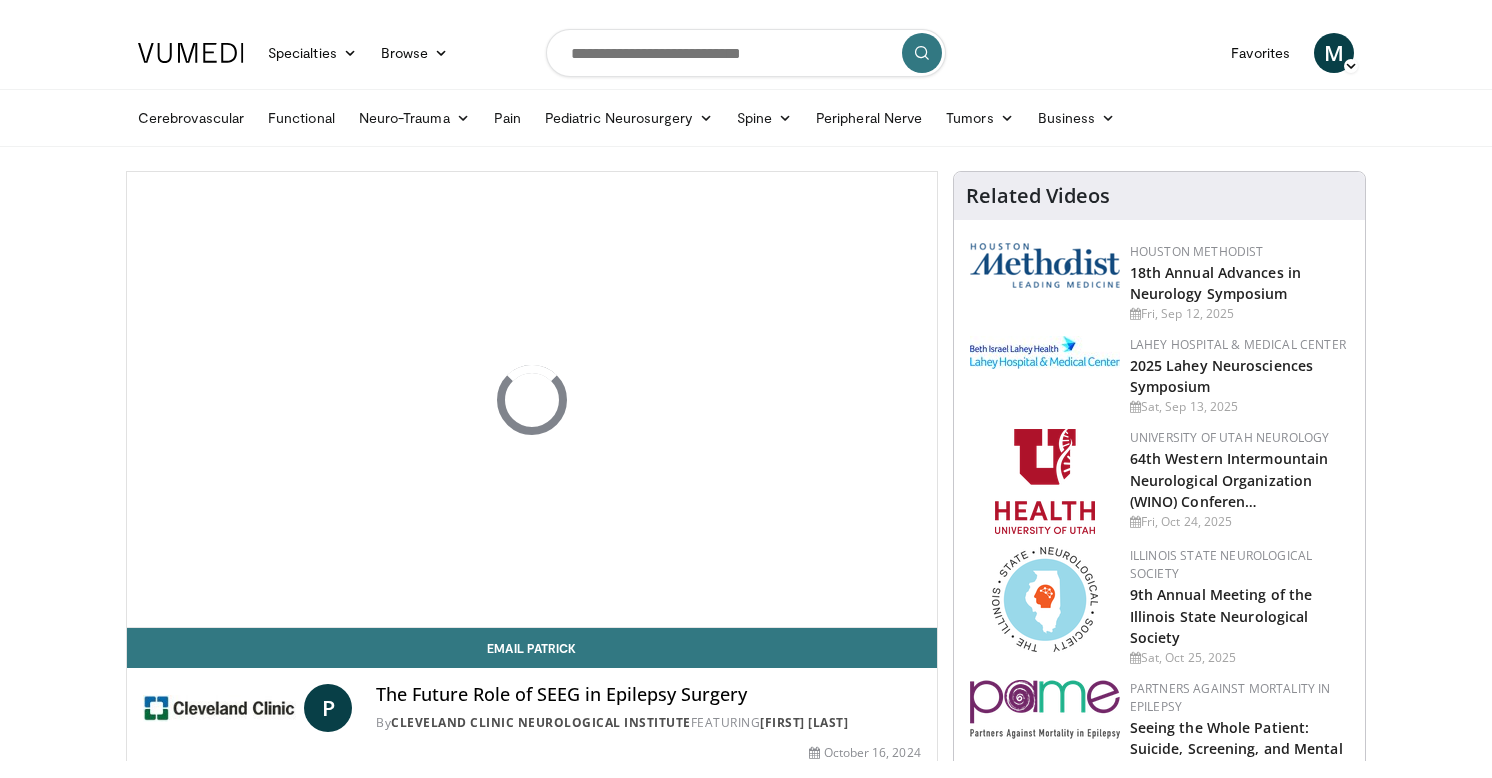 scroll, scrollTop: 0, scrollLeft: 0, axis: both 